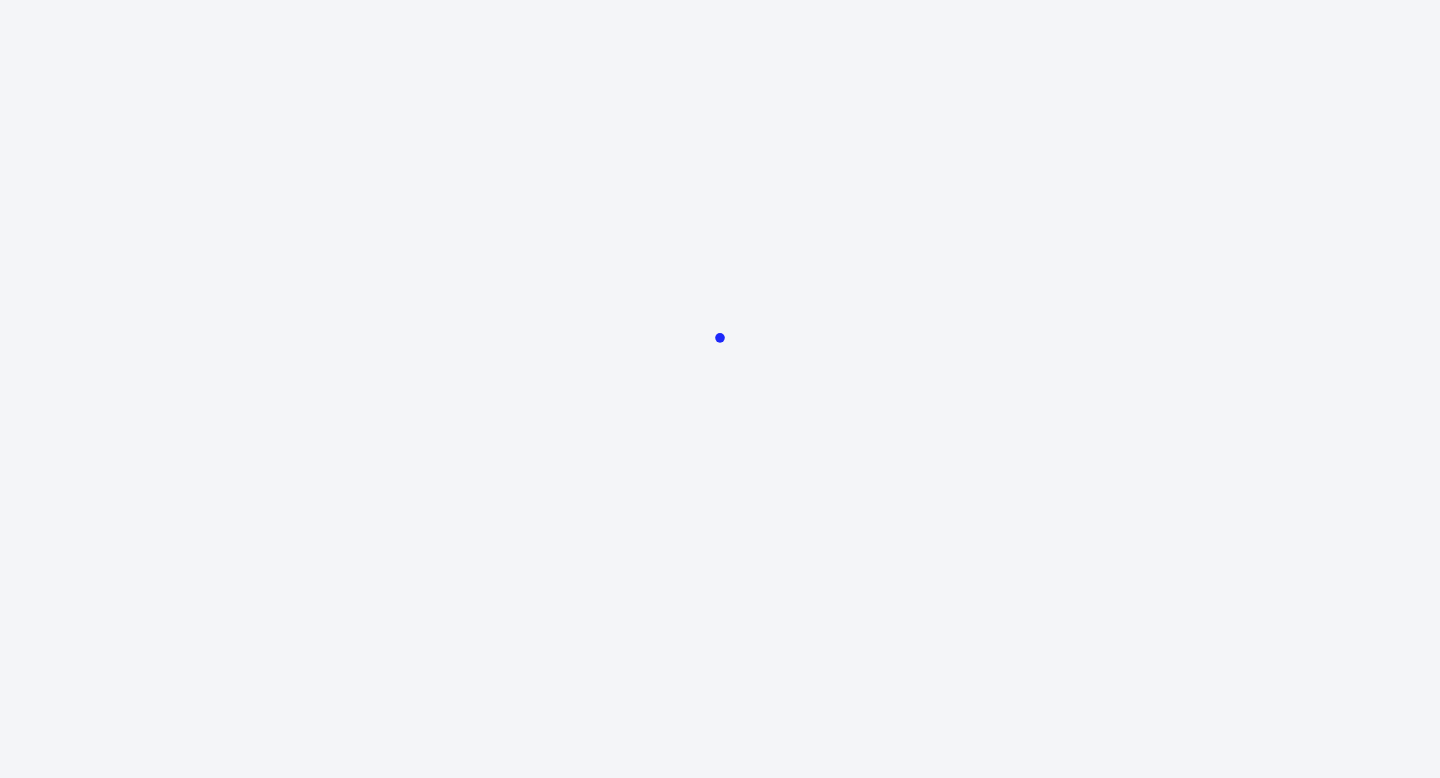 scroll, scrollTop: 0, scrollLeft: 0, axis: both 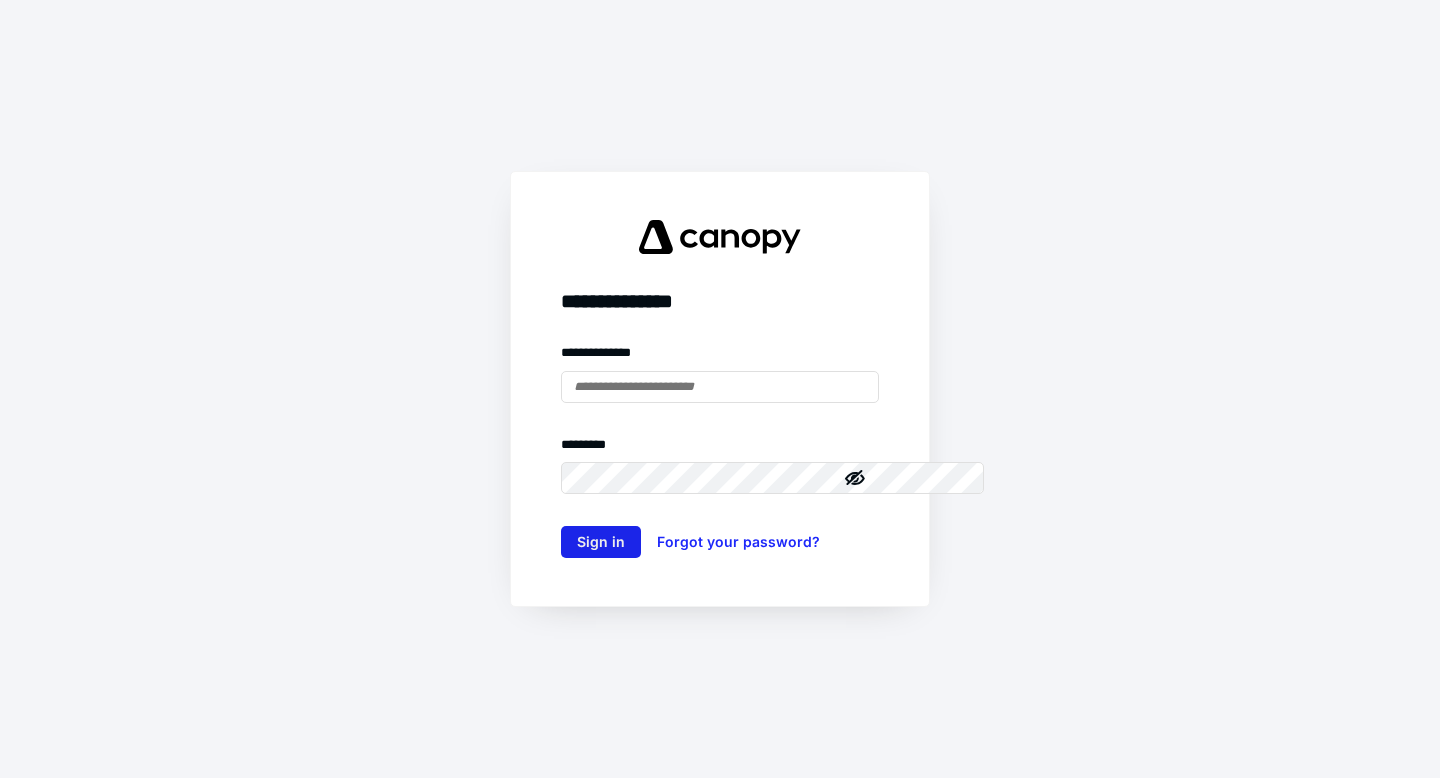 type on "**********" 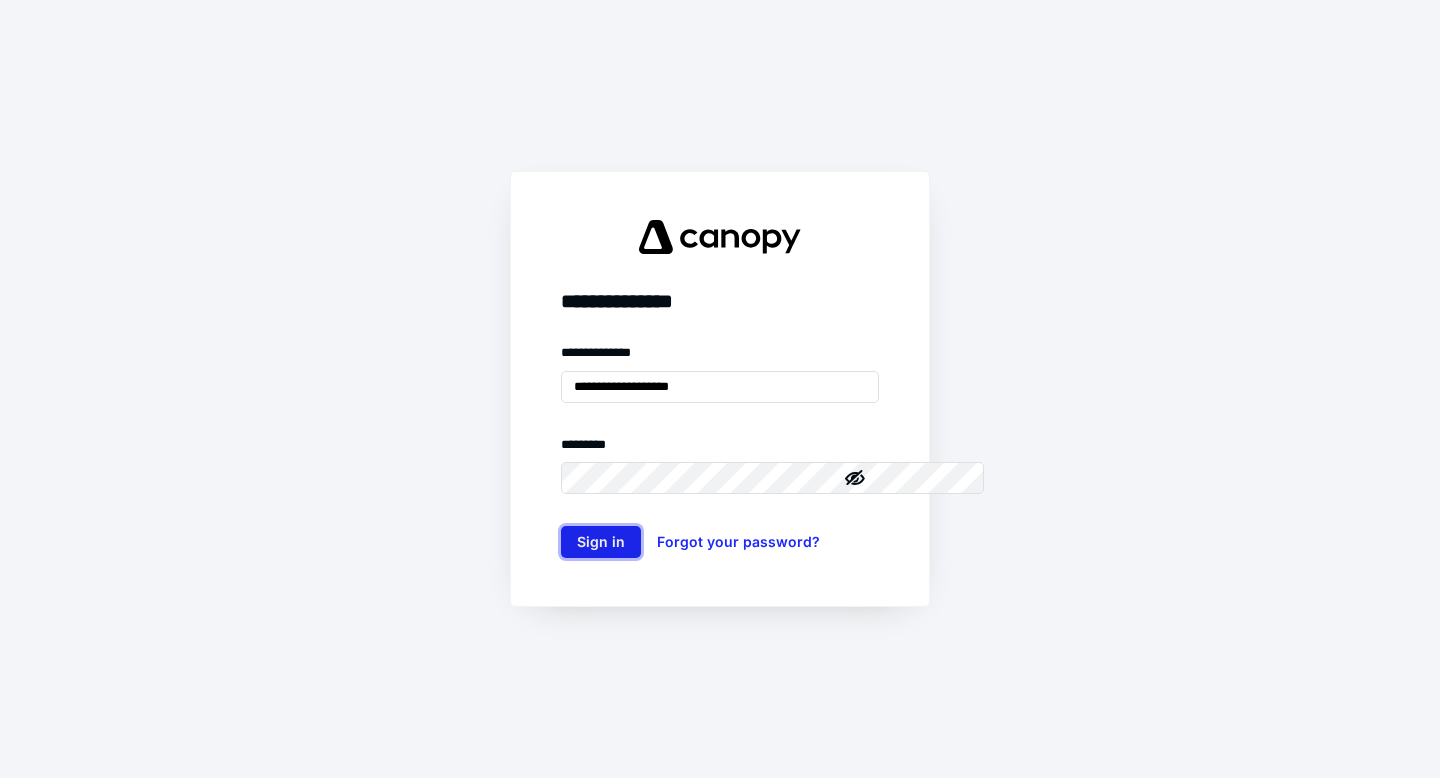 click on "Sign in" at bounding box center (601, 542) 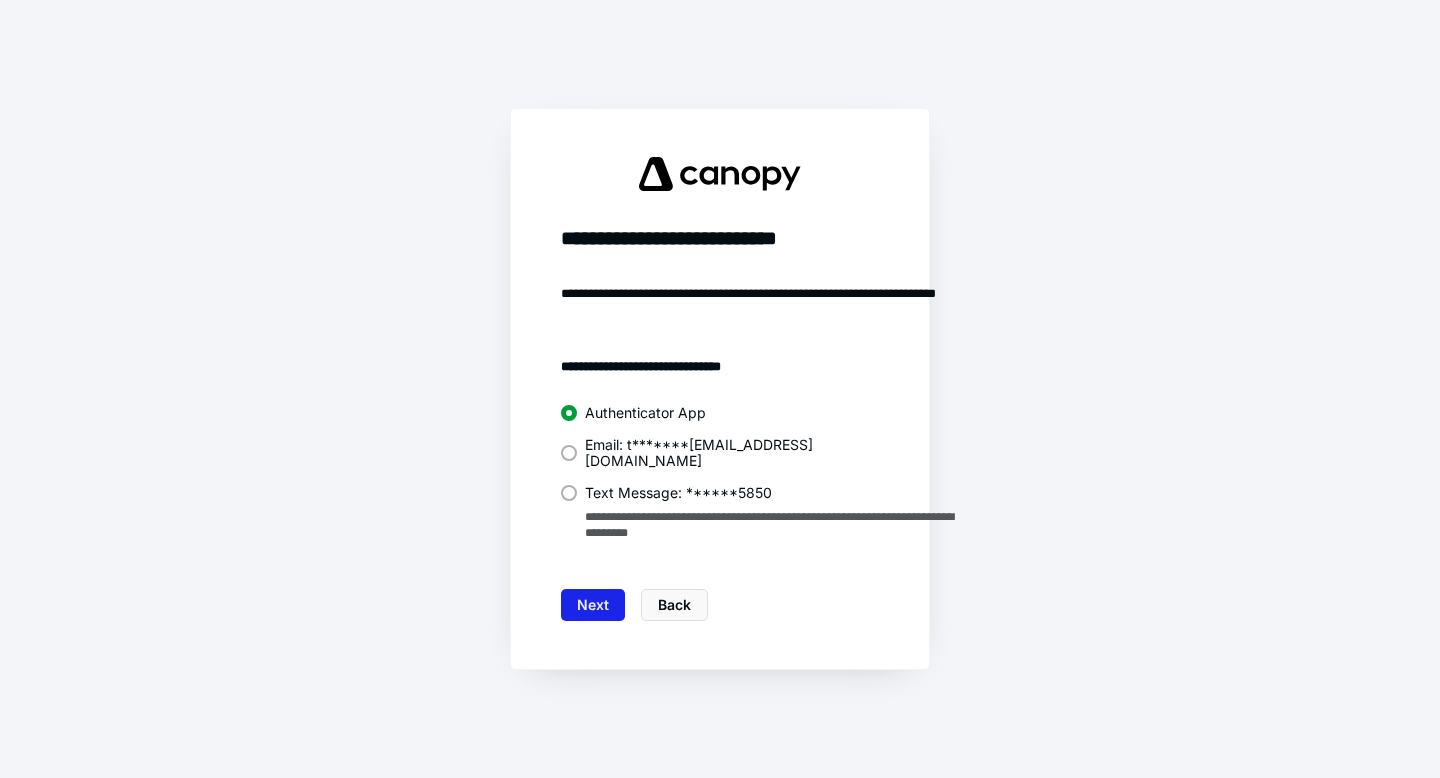 click on "Next" at bounding box center (593, 605) 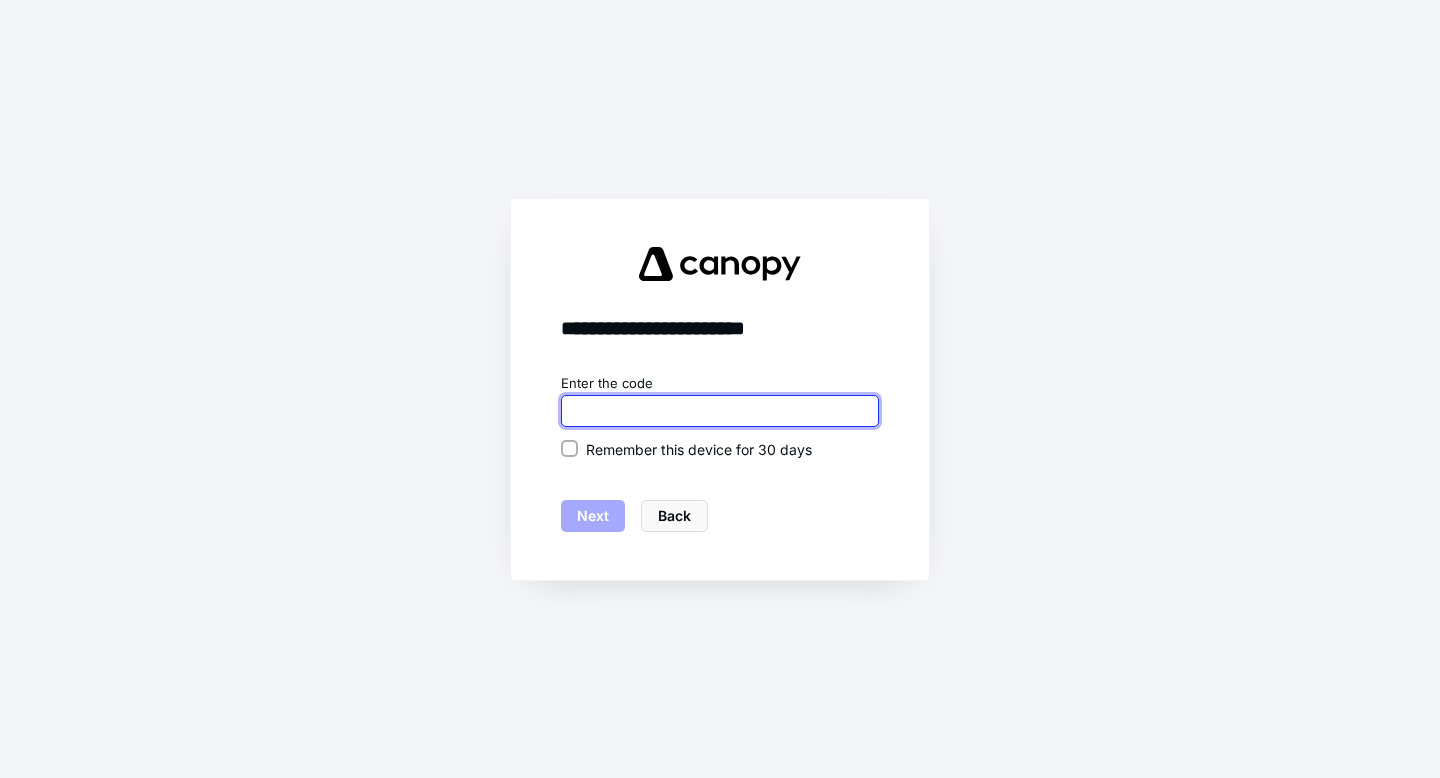 click at bounding box center [720, 411] 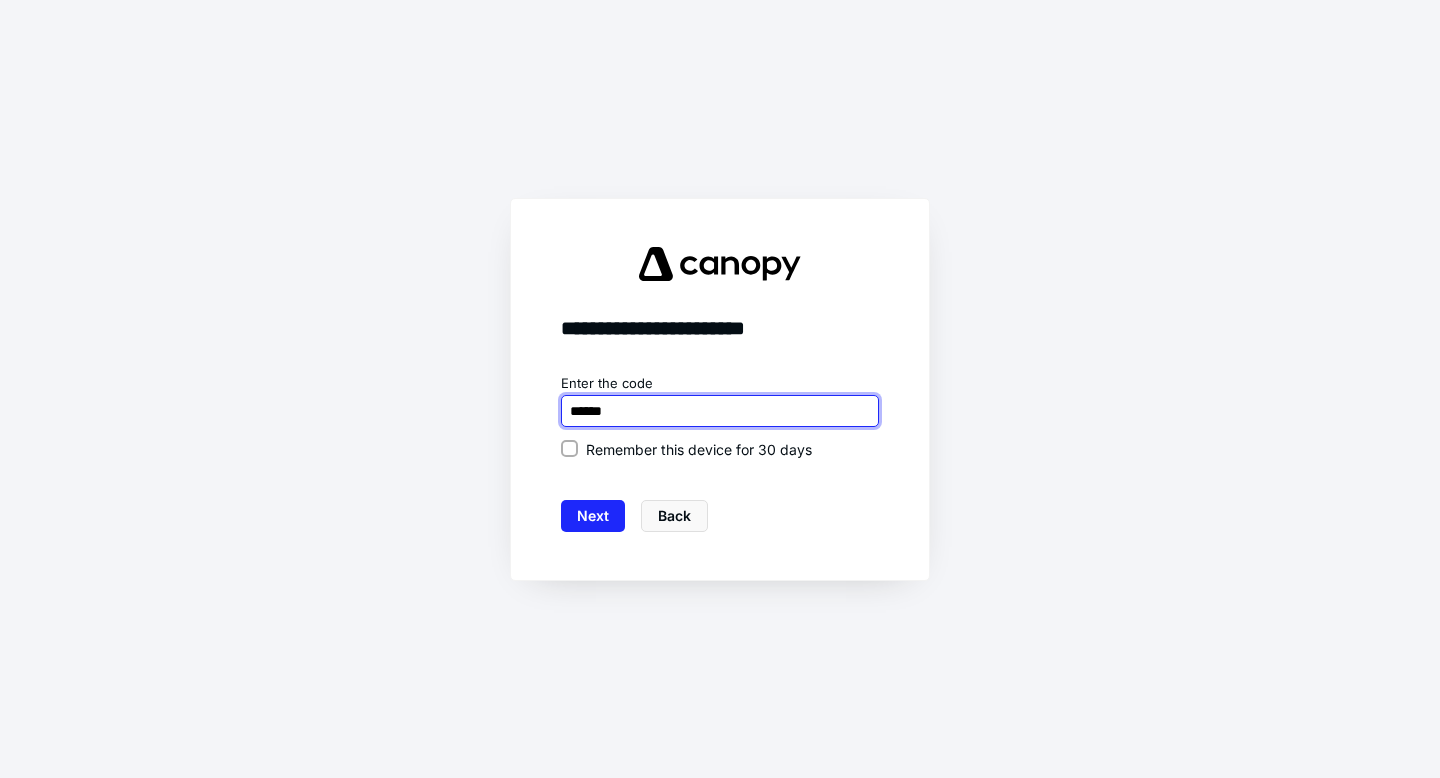 type on "******" 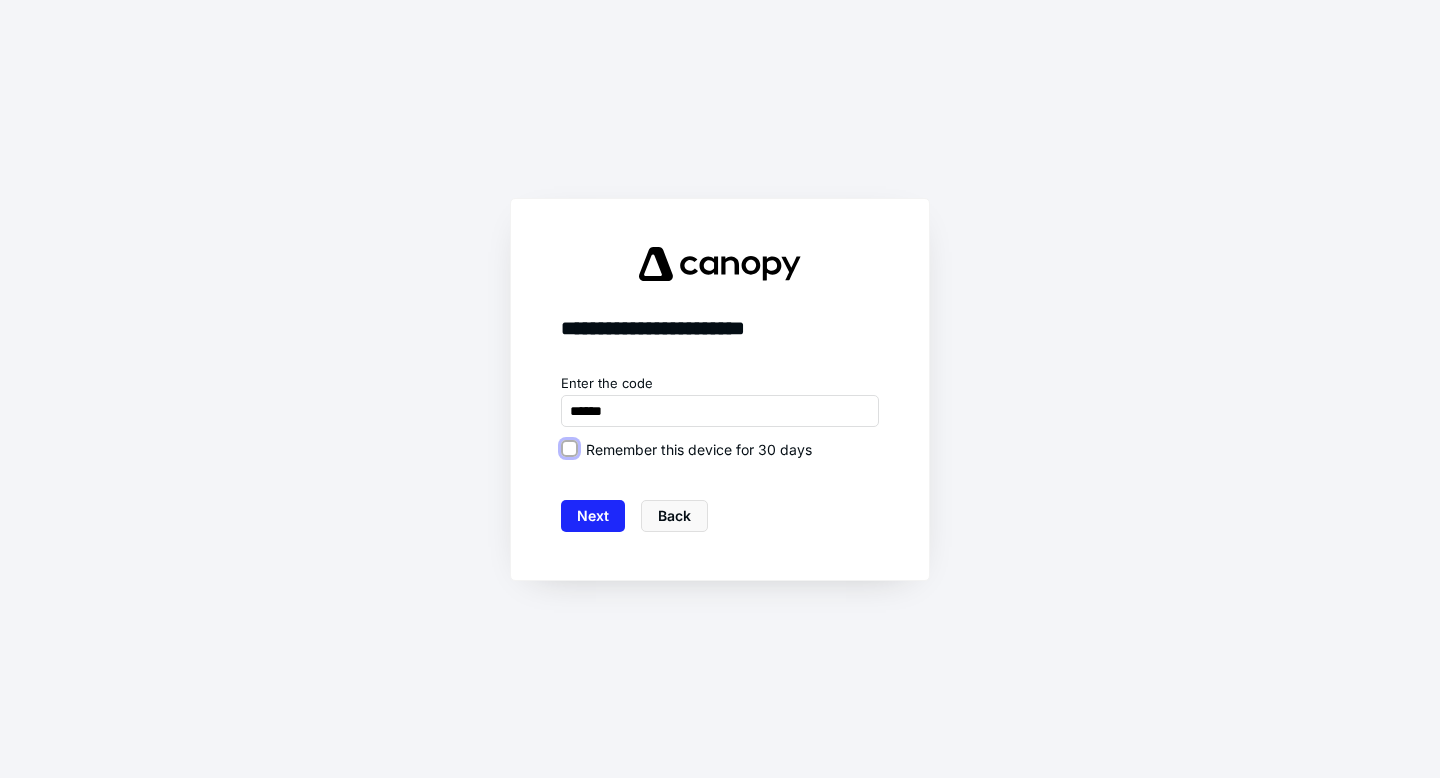 click on "Remember this device for 30 days" at bounding box center (569, 449) 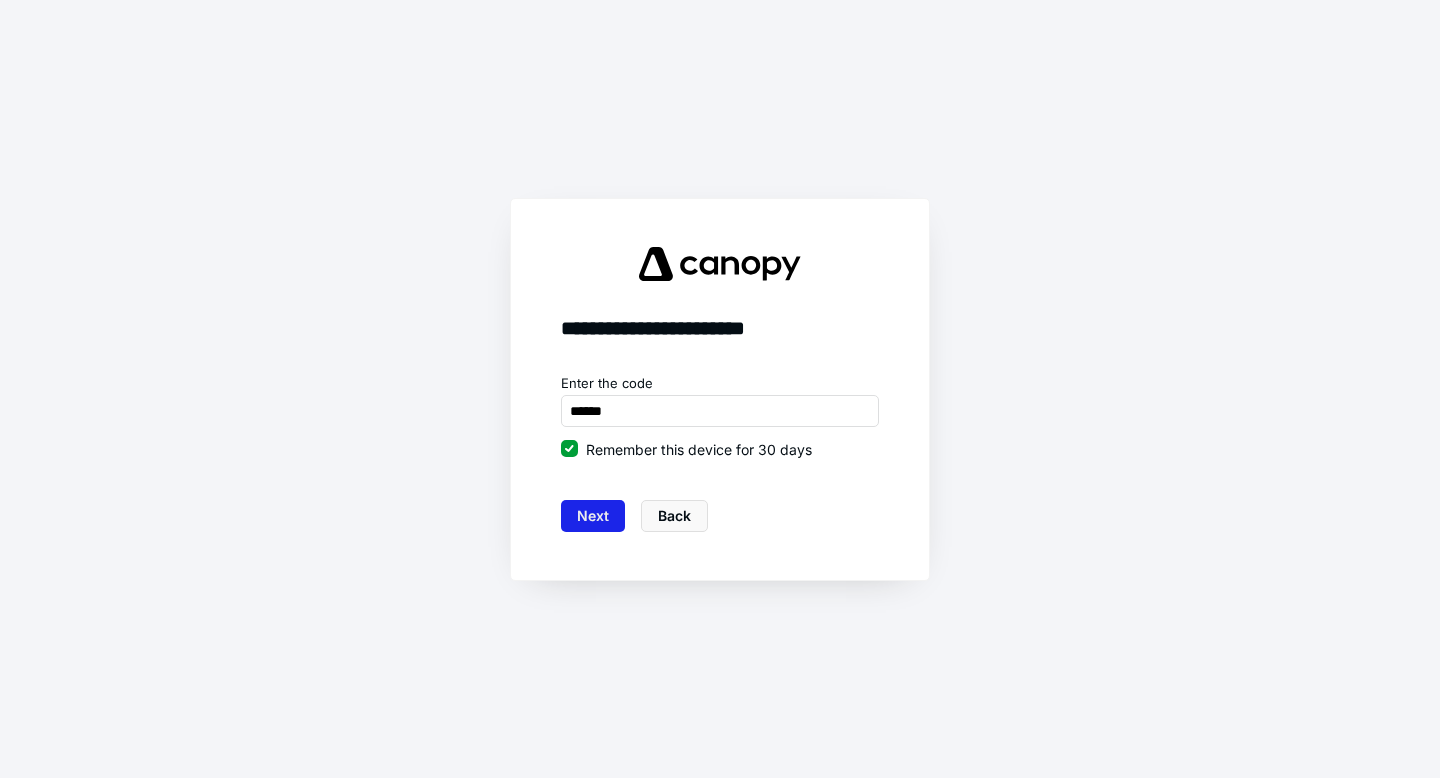 click on "Next" at bounding box center (593, 516) 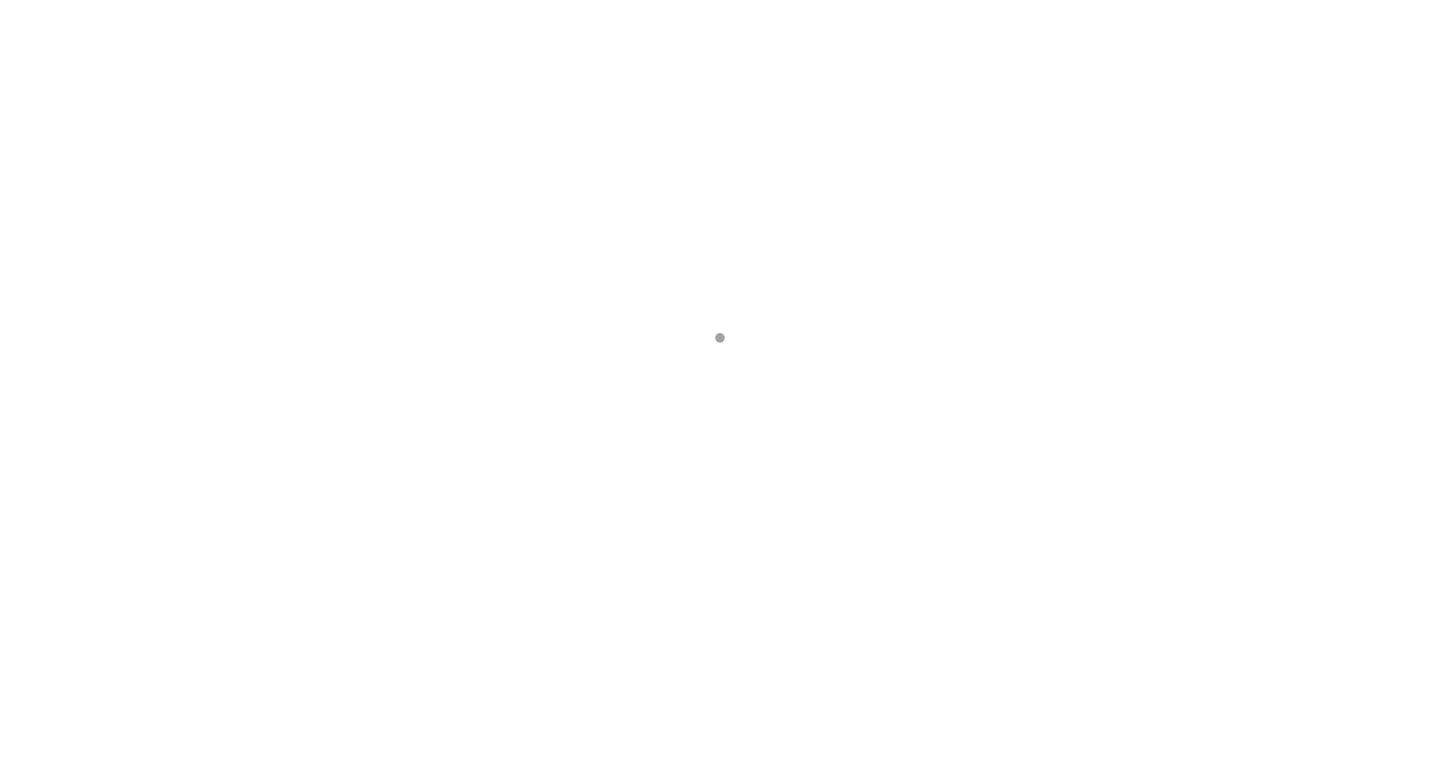 scroll, scrollTop: 0, scrollLeft: 0, axis: both 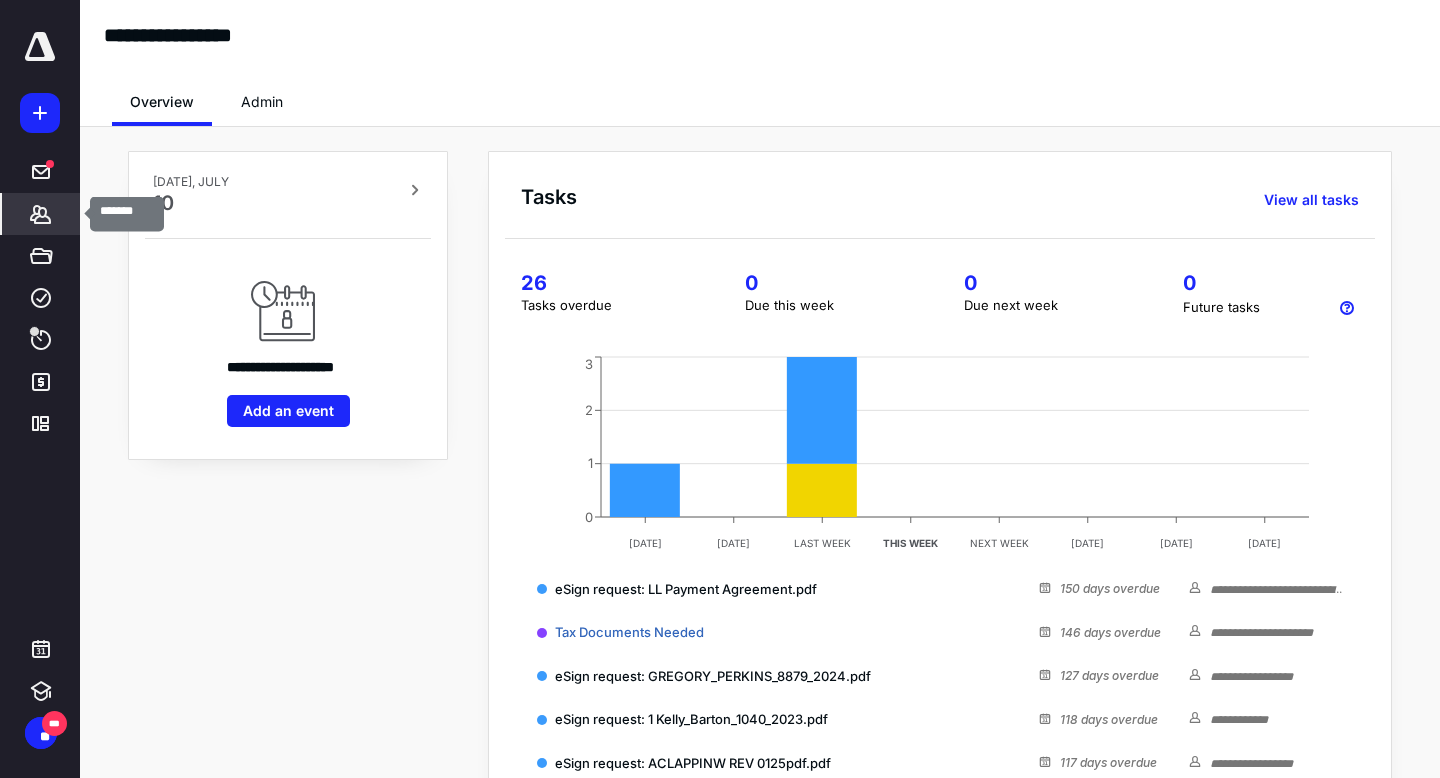 click 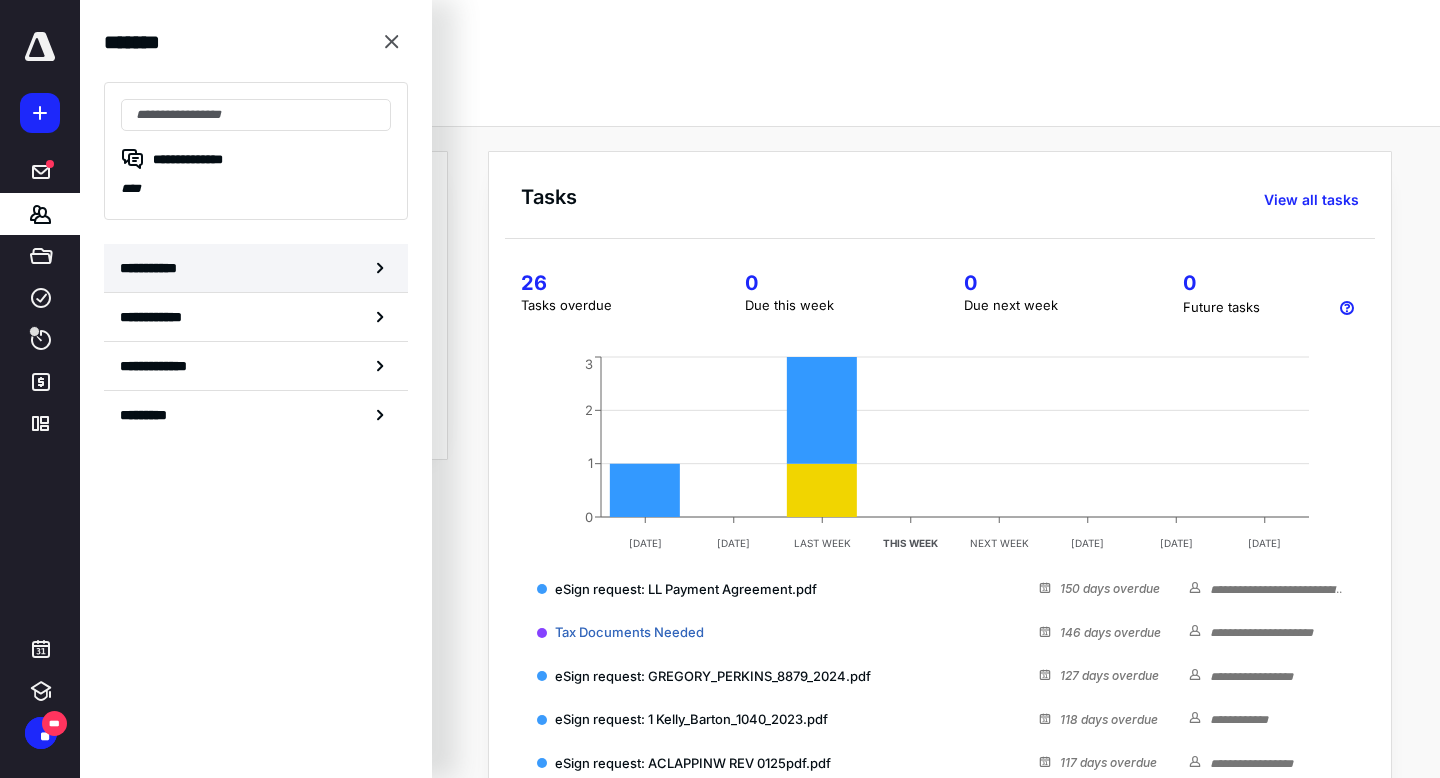 click on "**********" at bounding box center (153, 268) 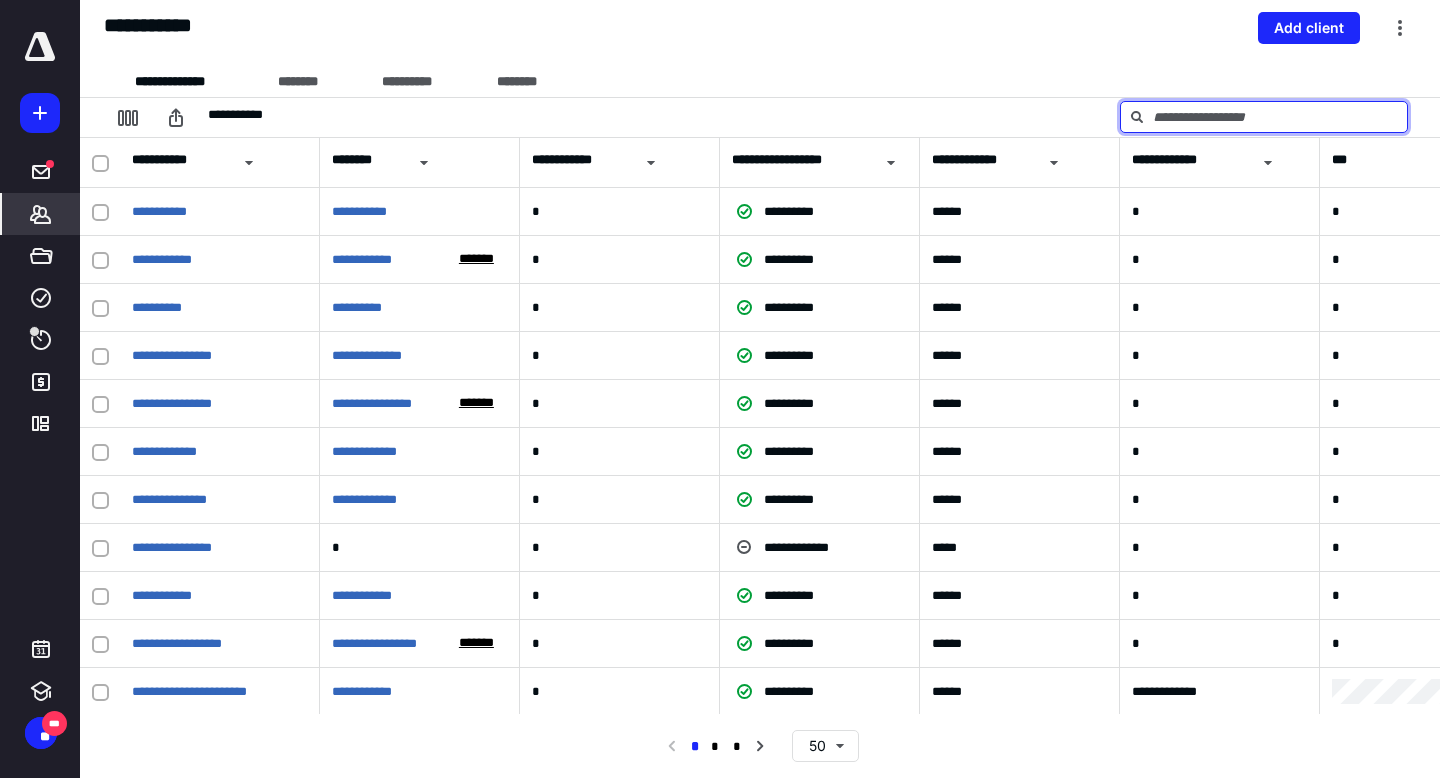 click at bounding box center (1264, 117) 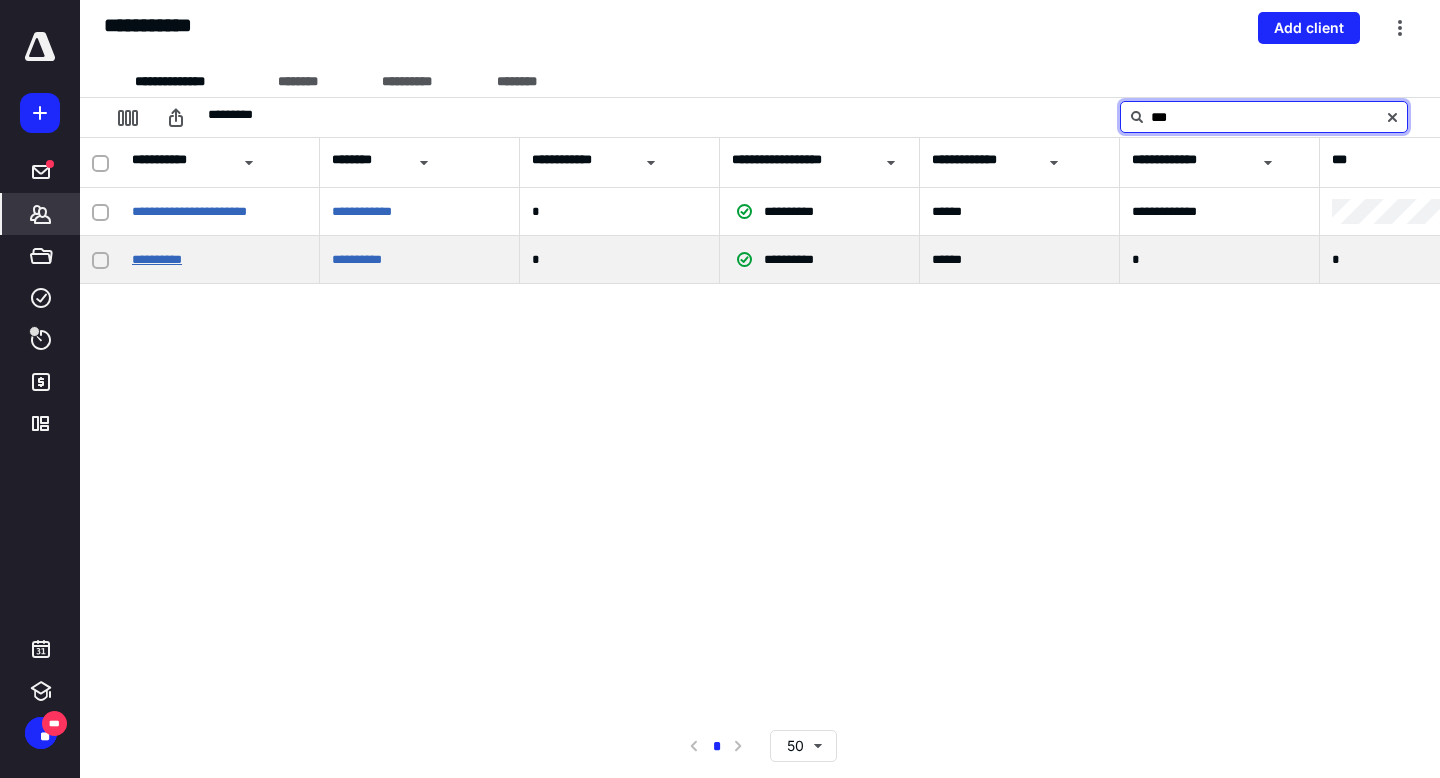 type on "***" 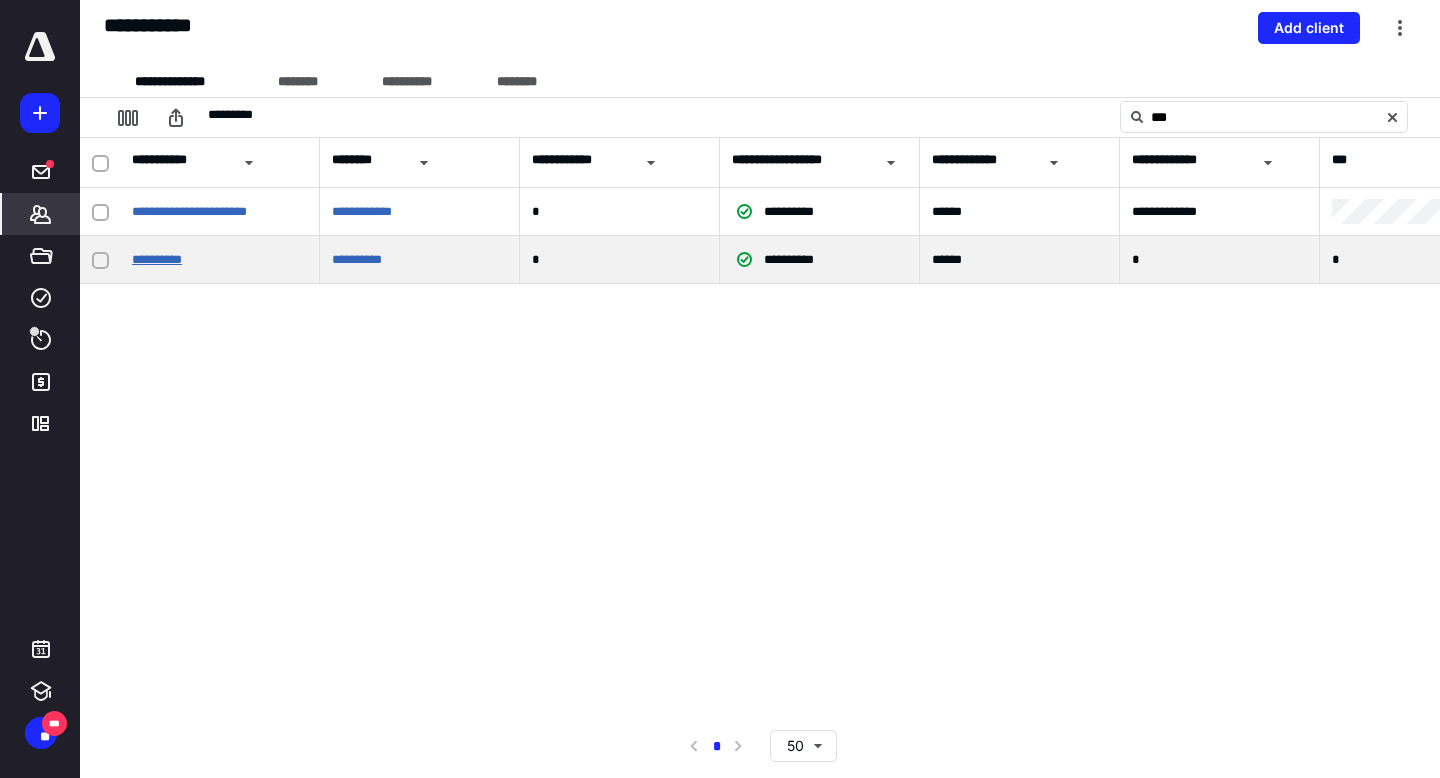 click on "**********" at bounding box center [157, 259] 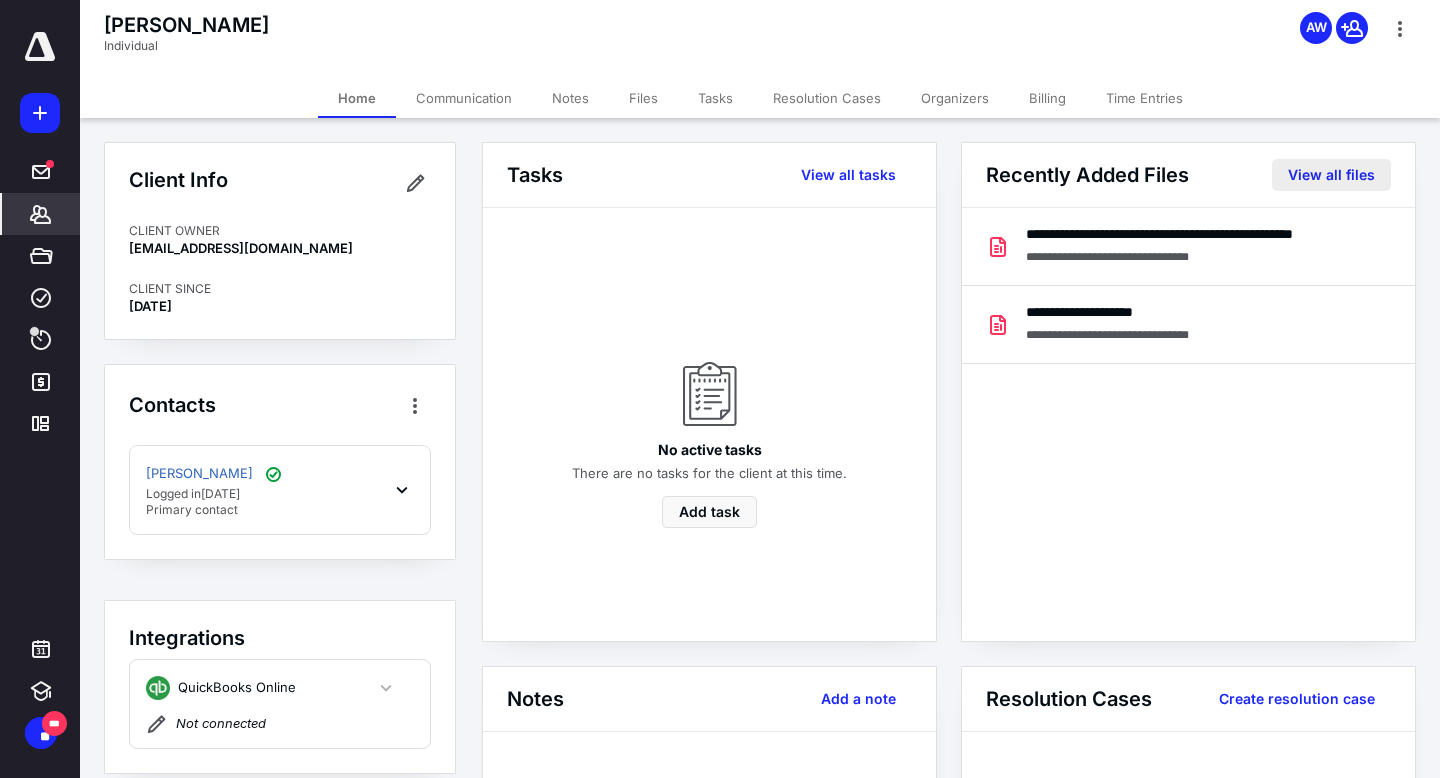 click on "View all files" at bounding box center (1331, 175) 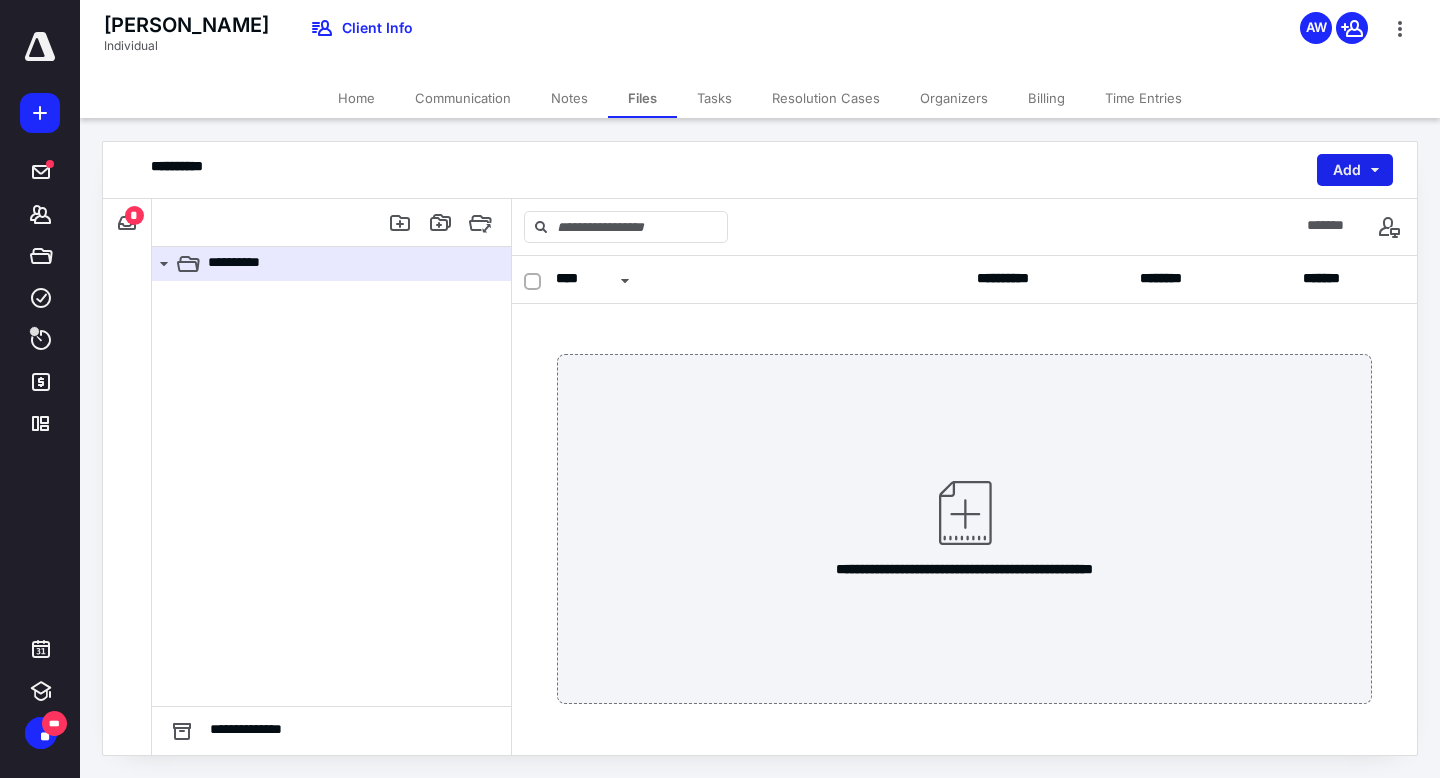 click on "Add" at bounding box center [1355, 170] 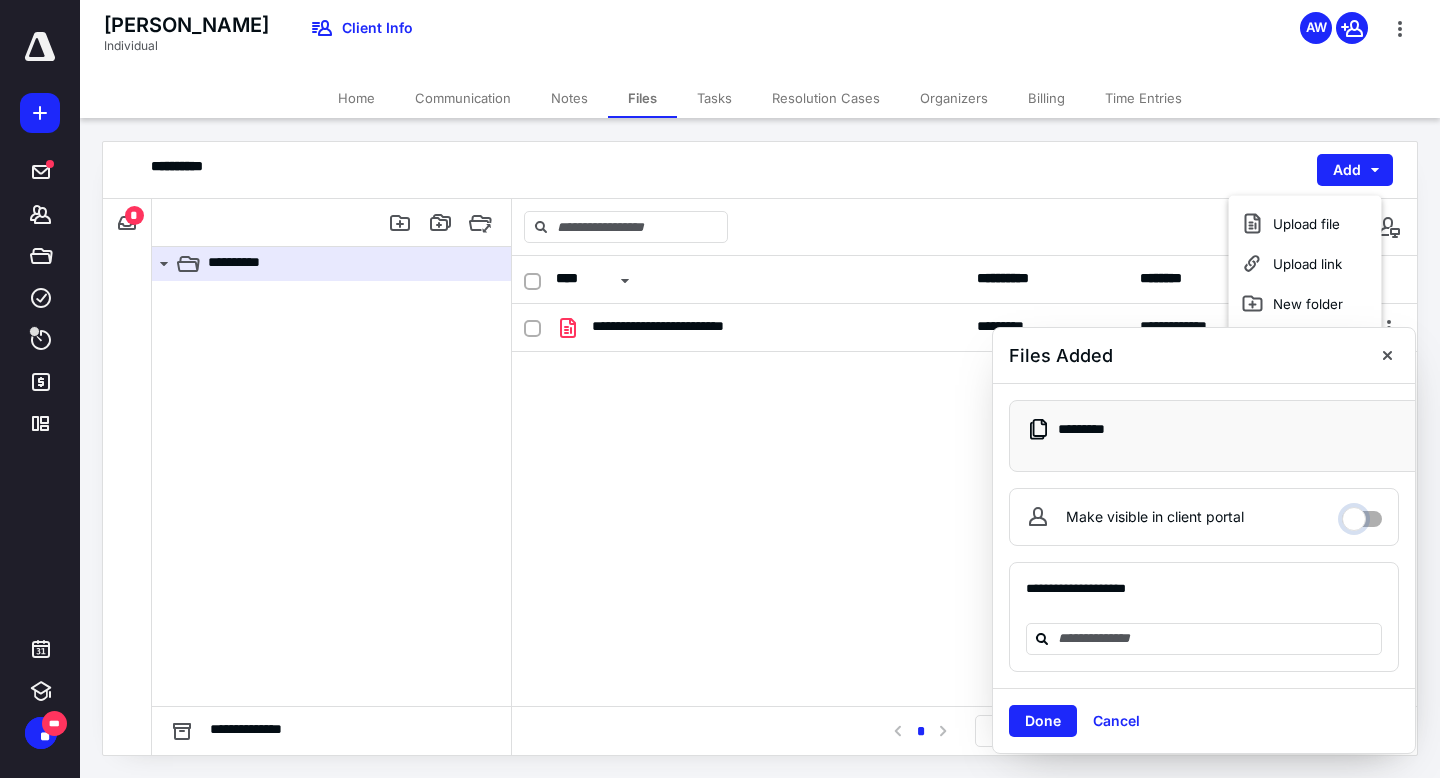 click on "Make visible in client portal" at bounding box center [1362, 514] 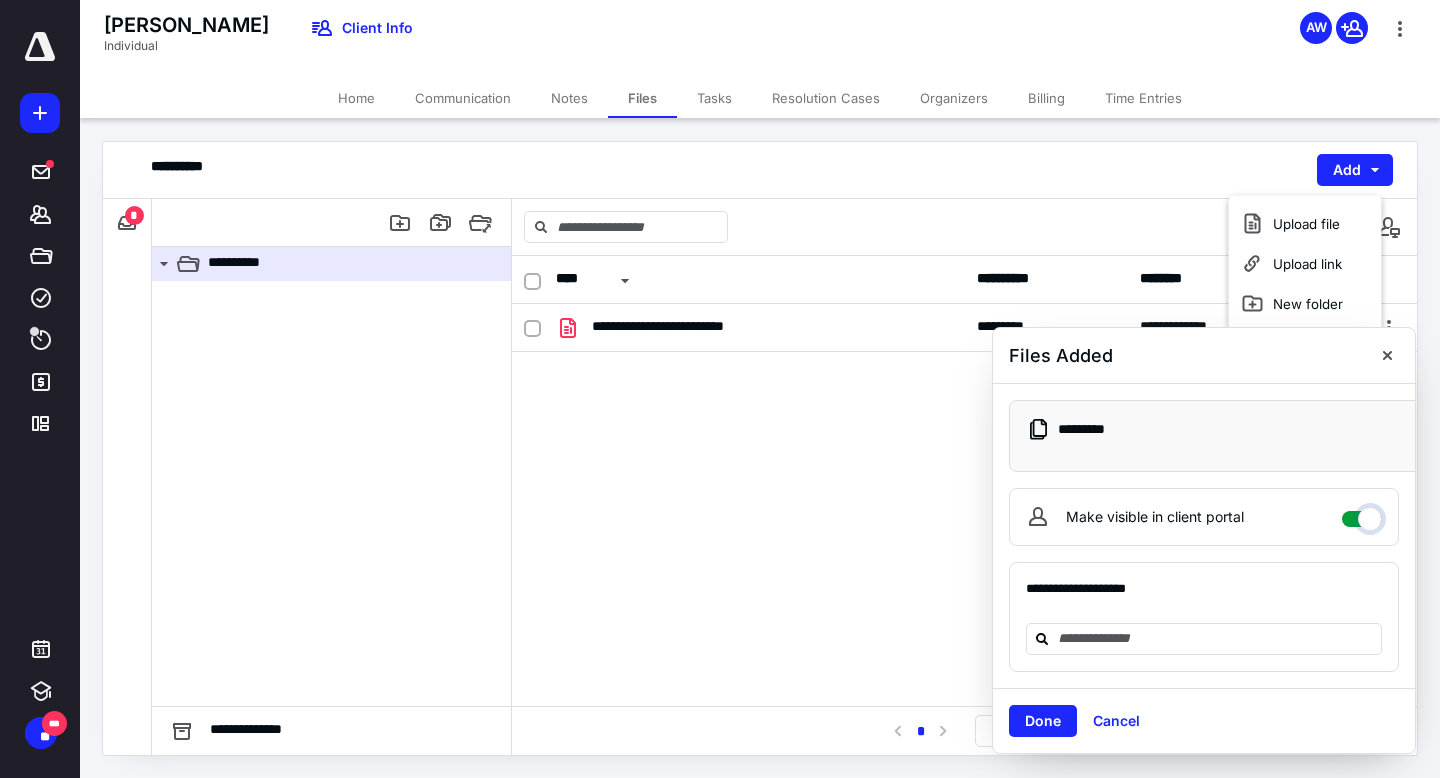checkbox on "****" 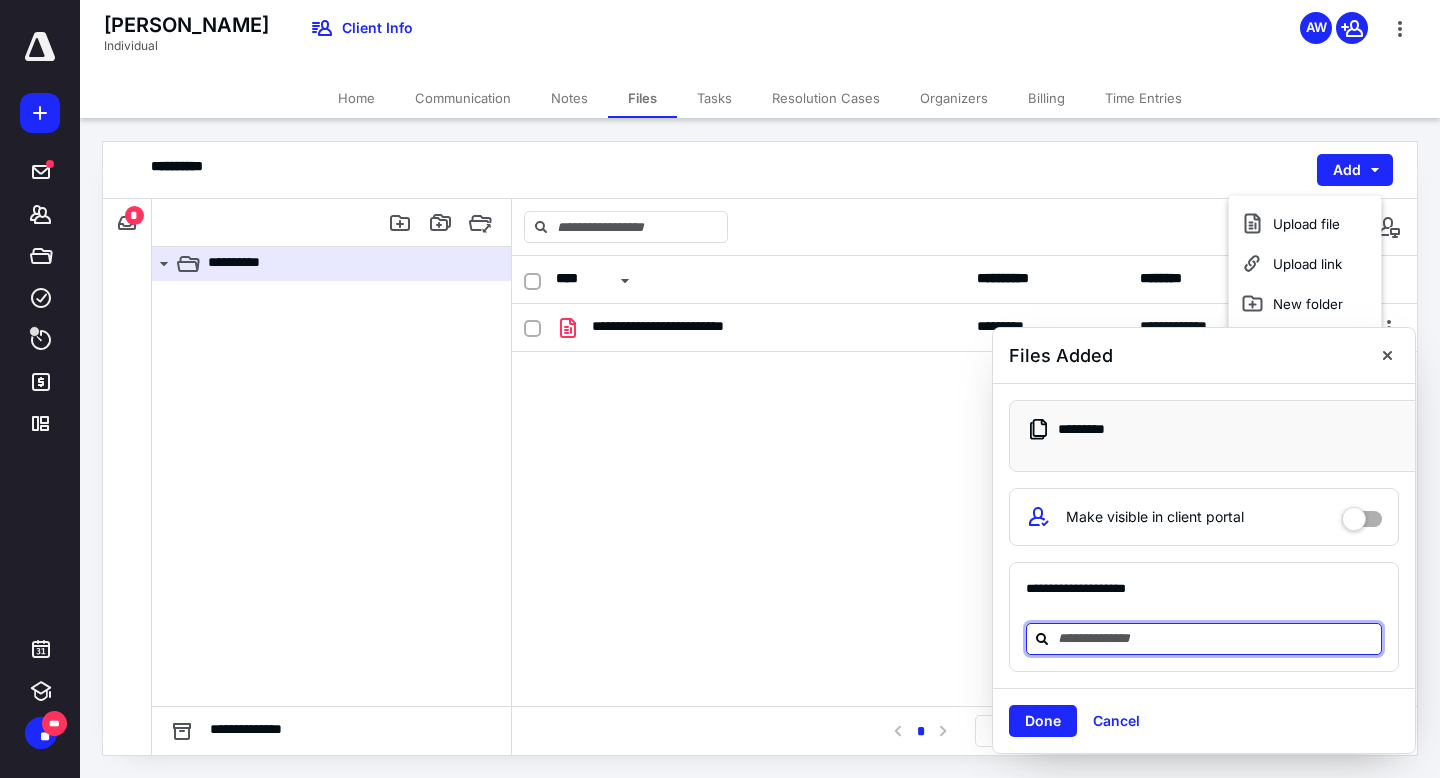 click at bounding box center (1216, 638) 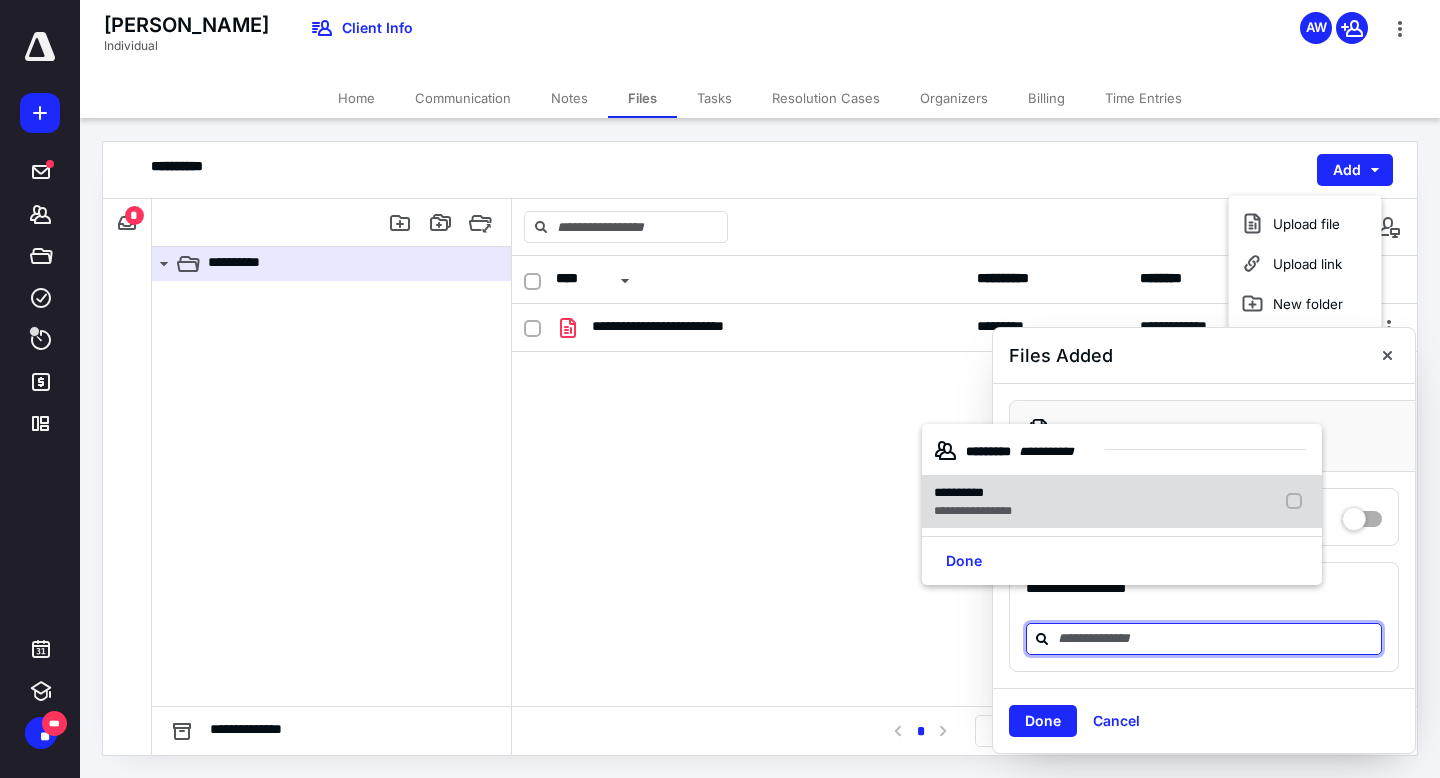 click on "**********" at bounding box center [959, 492] 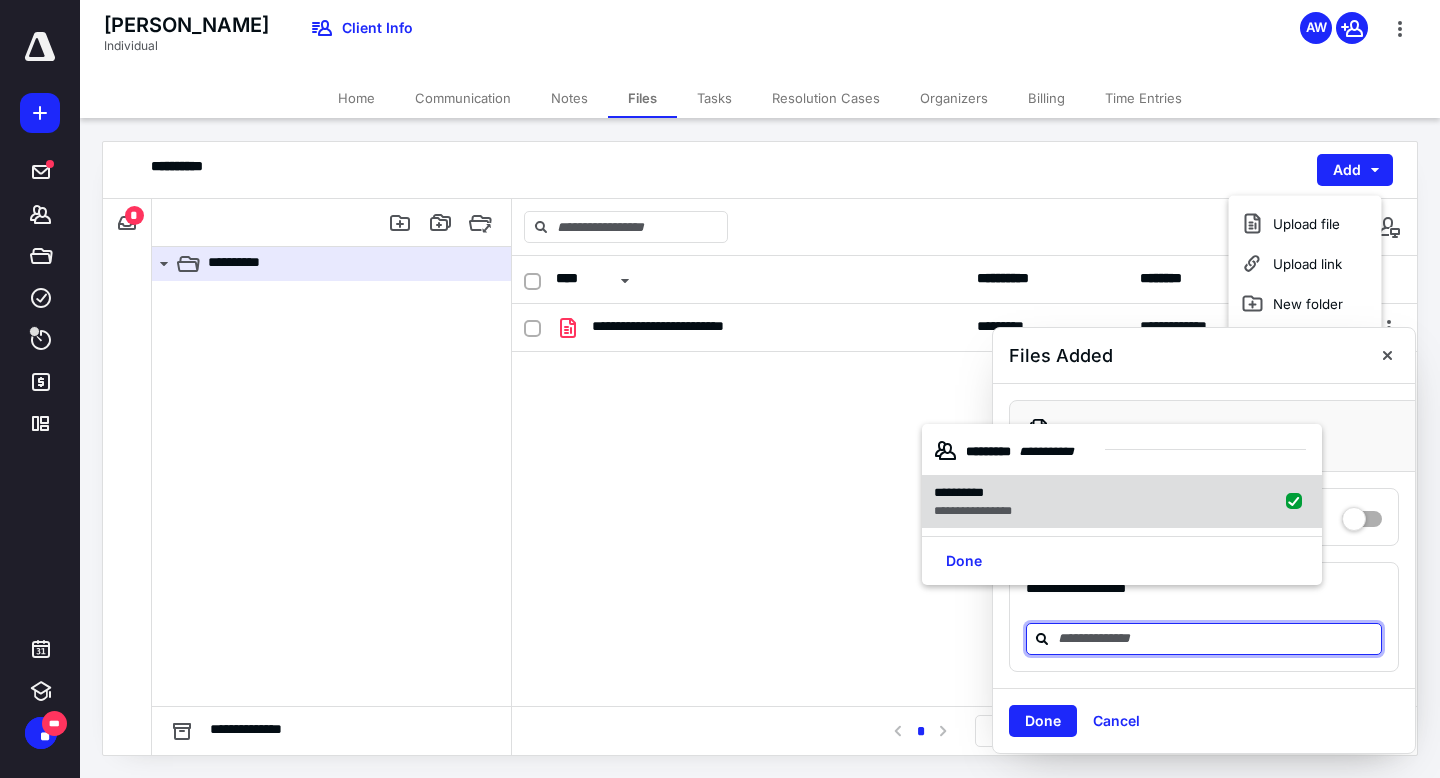 checkbox on "true" 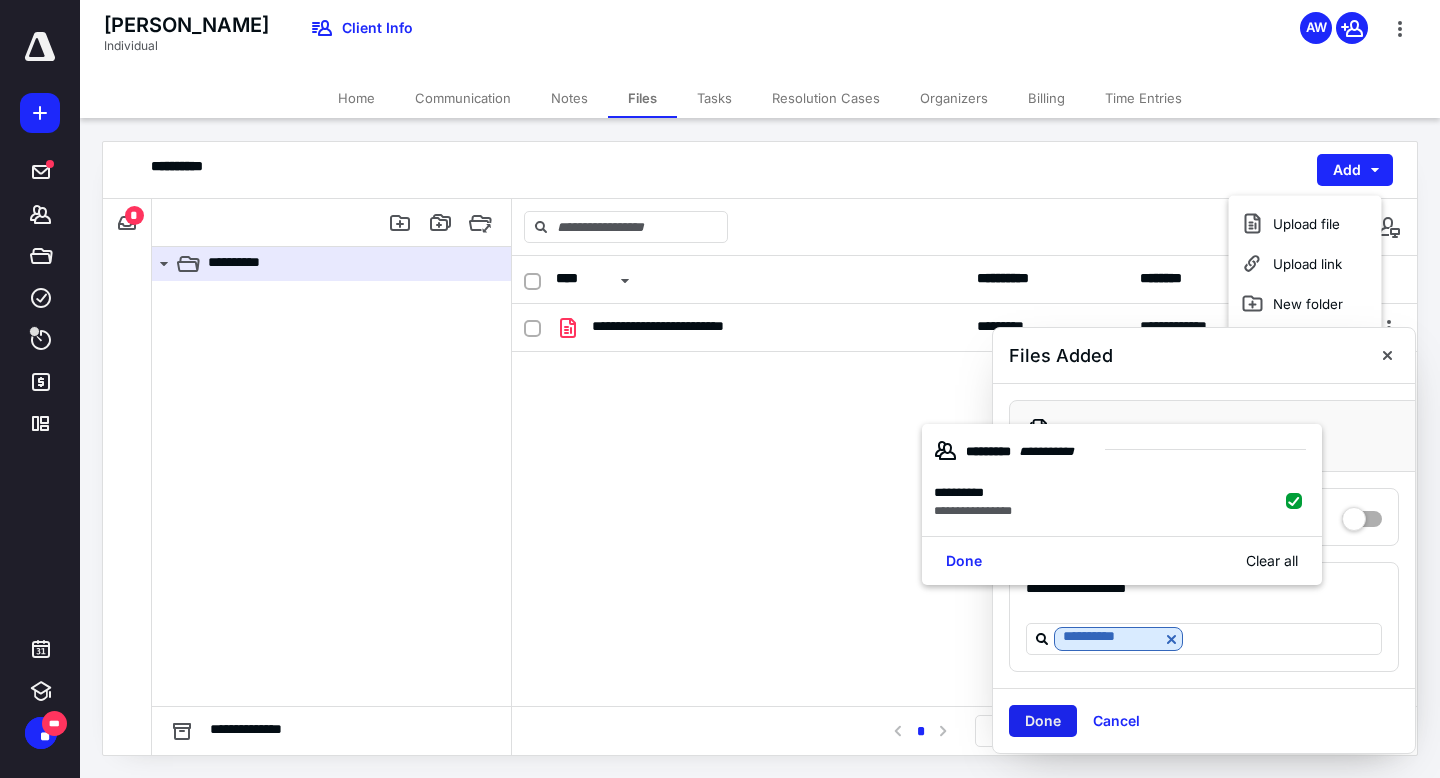 click on "Done" at bounding box center (1043, 721) 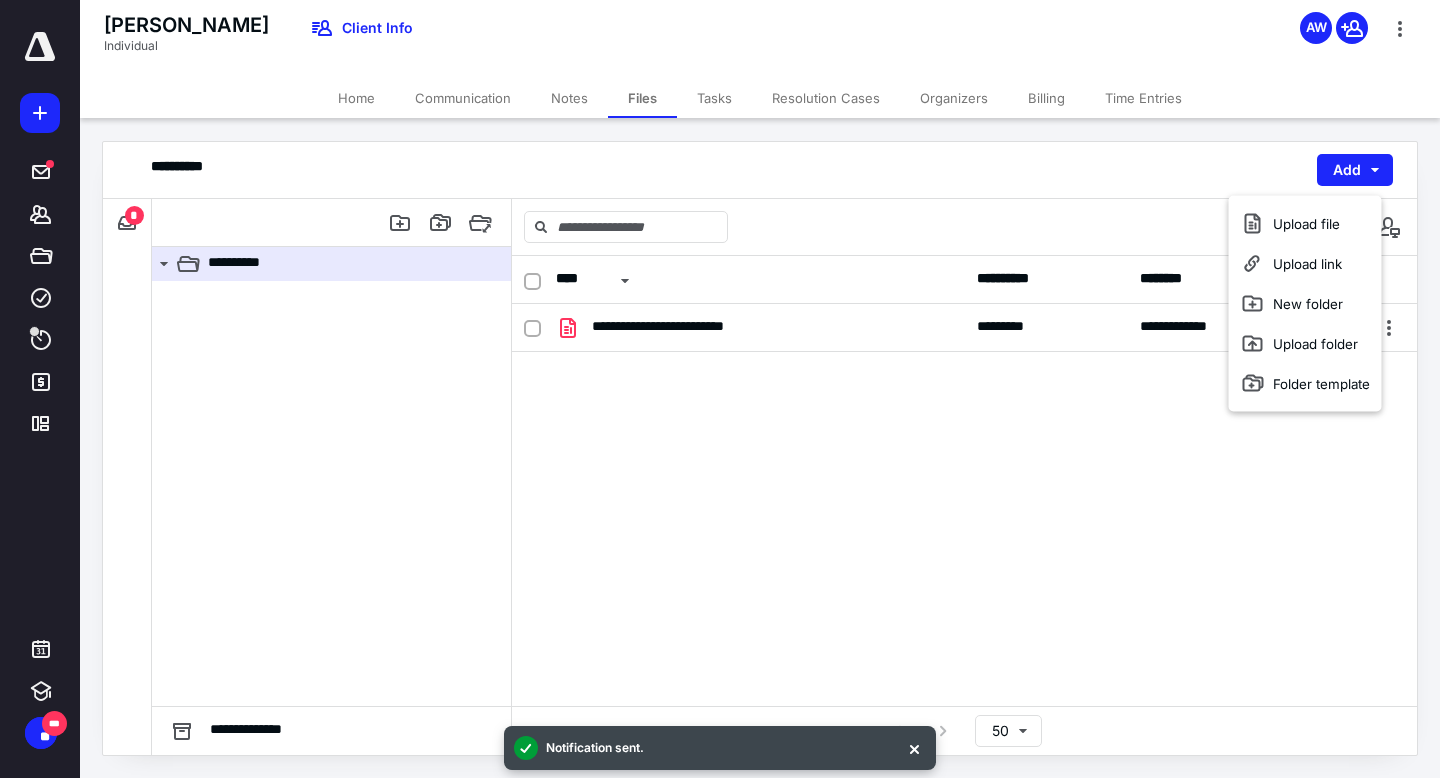 click on "**********" at bounding box center [964, 454] 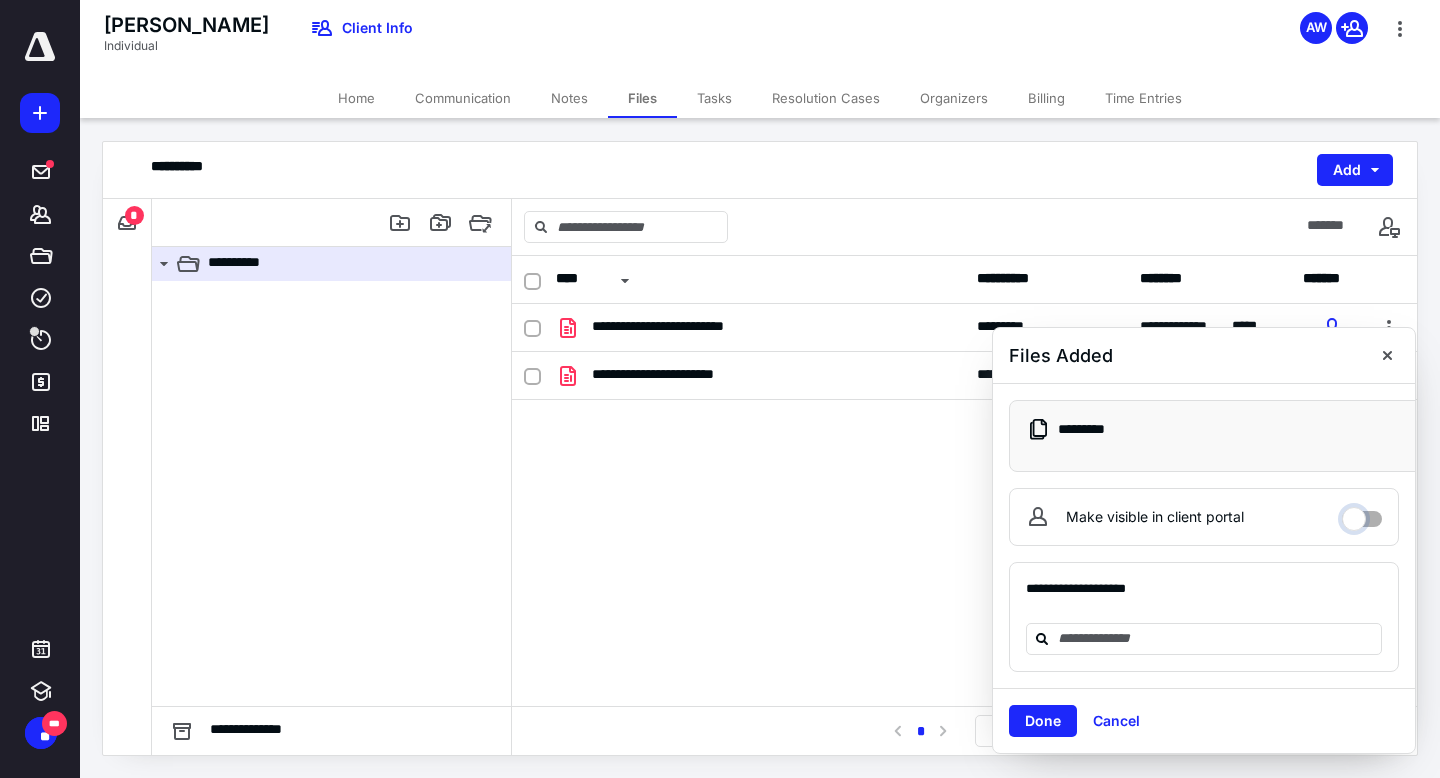 click on "Make visible in client portal" at bounding box center (1362, 514) 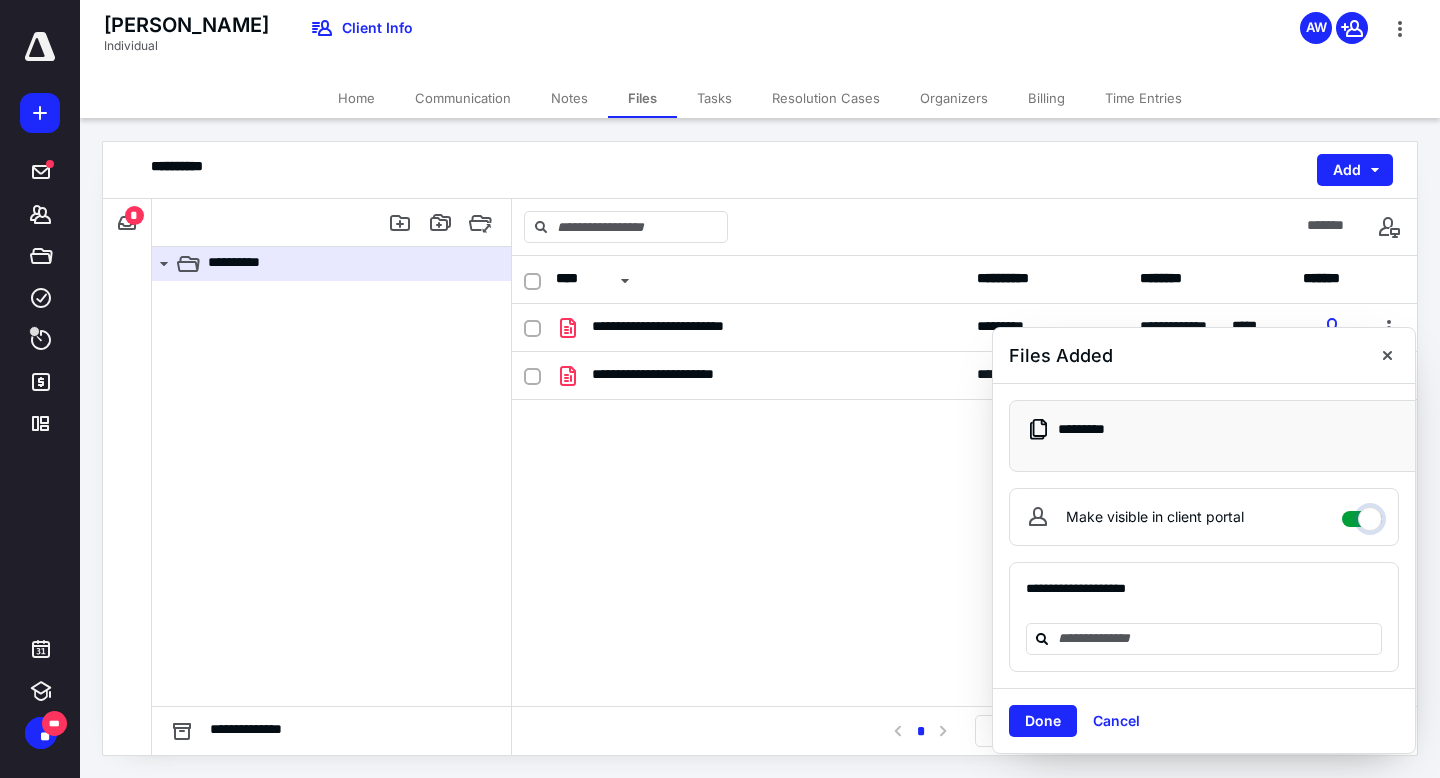 checkbox on "****" 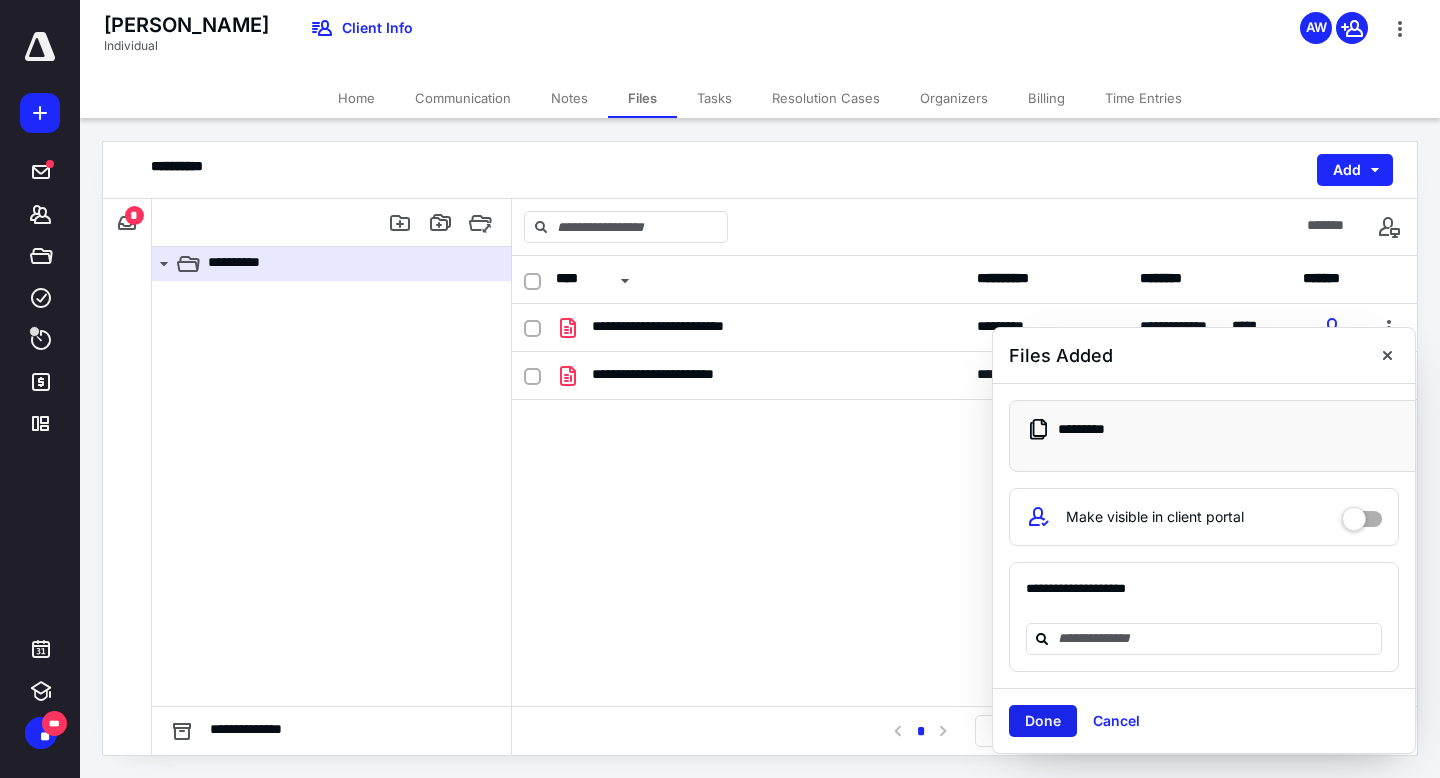 click on "Done" at bounding box center [1043, 721] 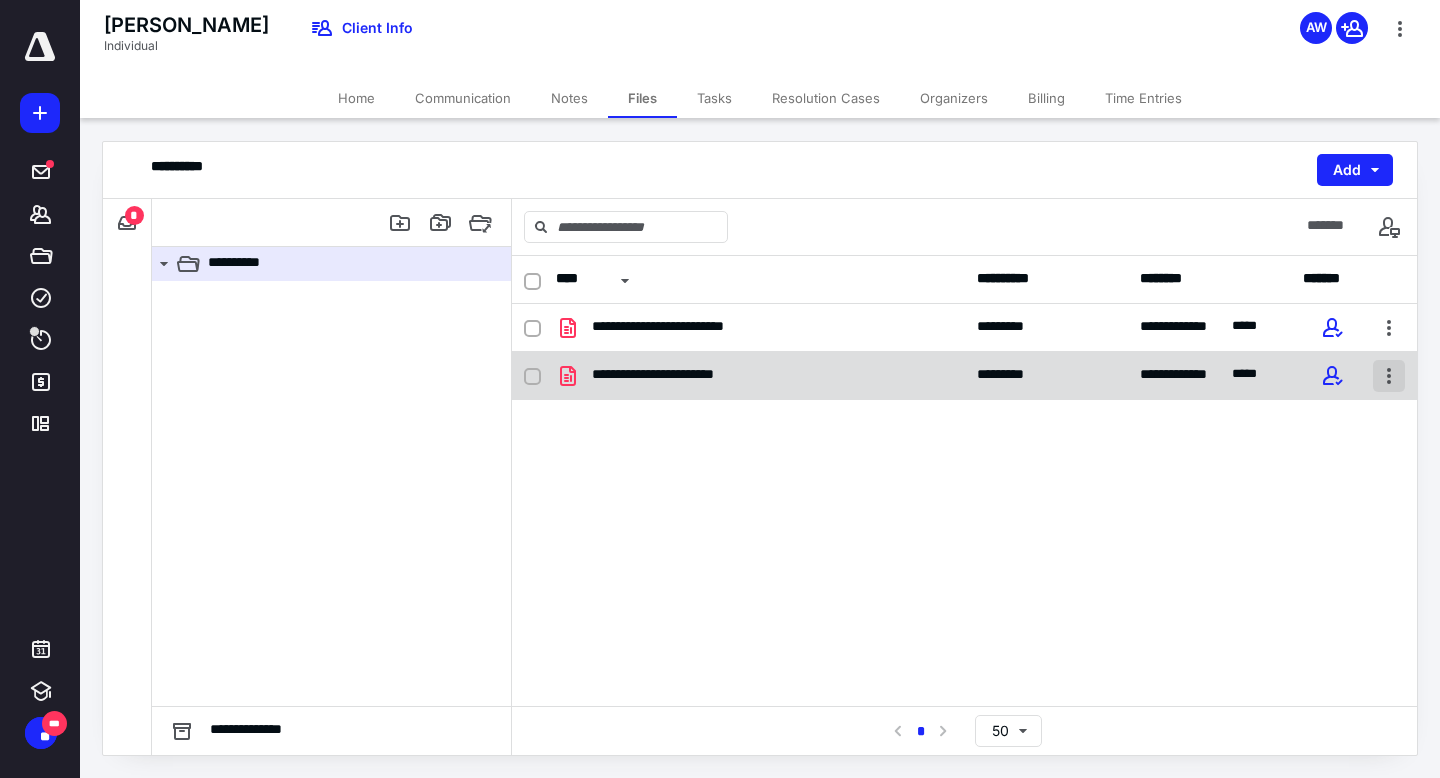 click at bounding box center (1389, 376) 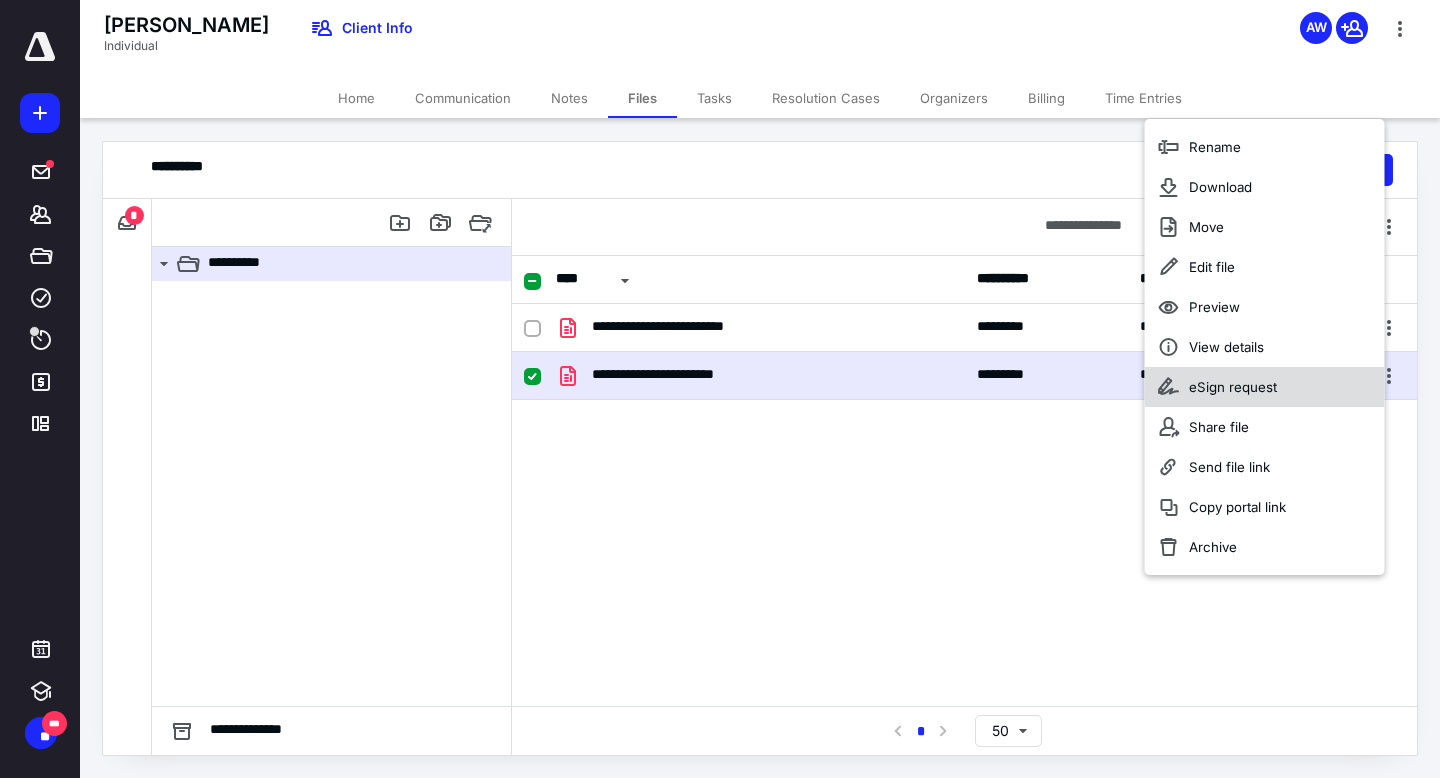 click on "eSign request" at bounding box center (1265, 387) 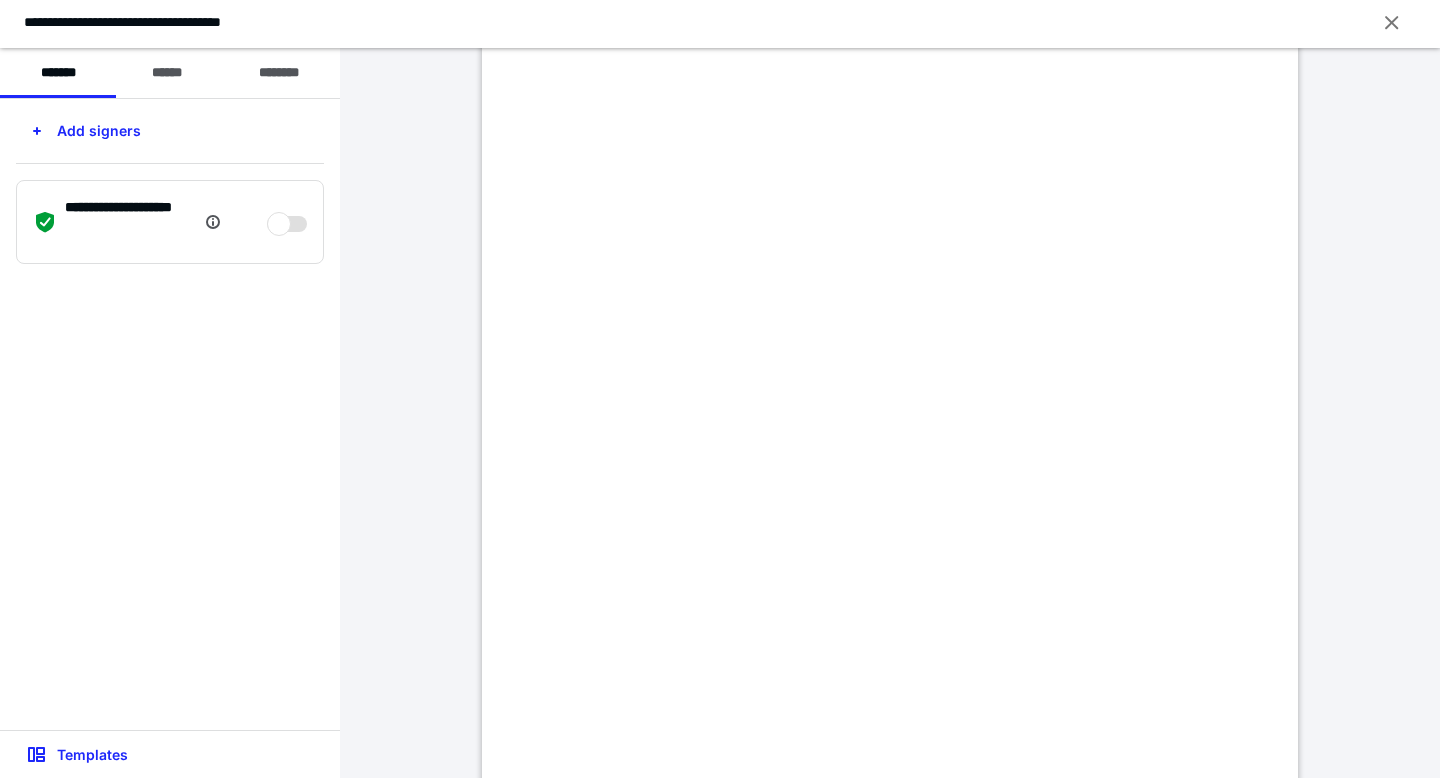 scroll, scrollTop: 207, scrollLeft: 0, axis: vertical 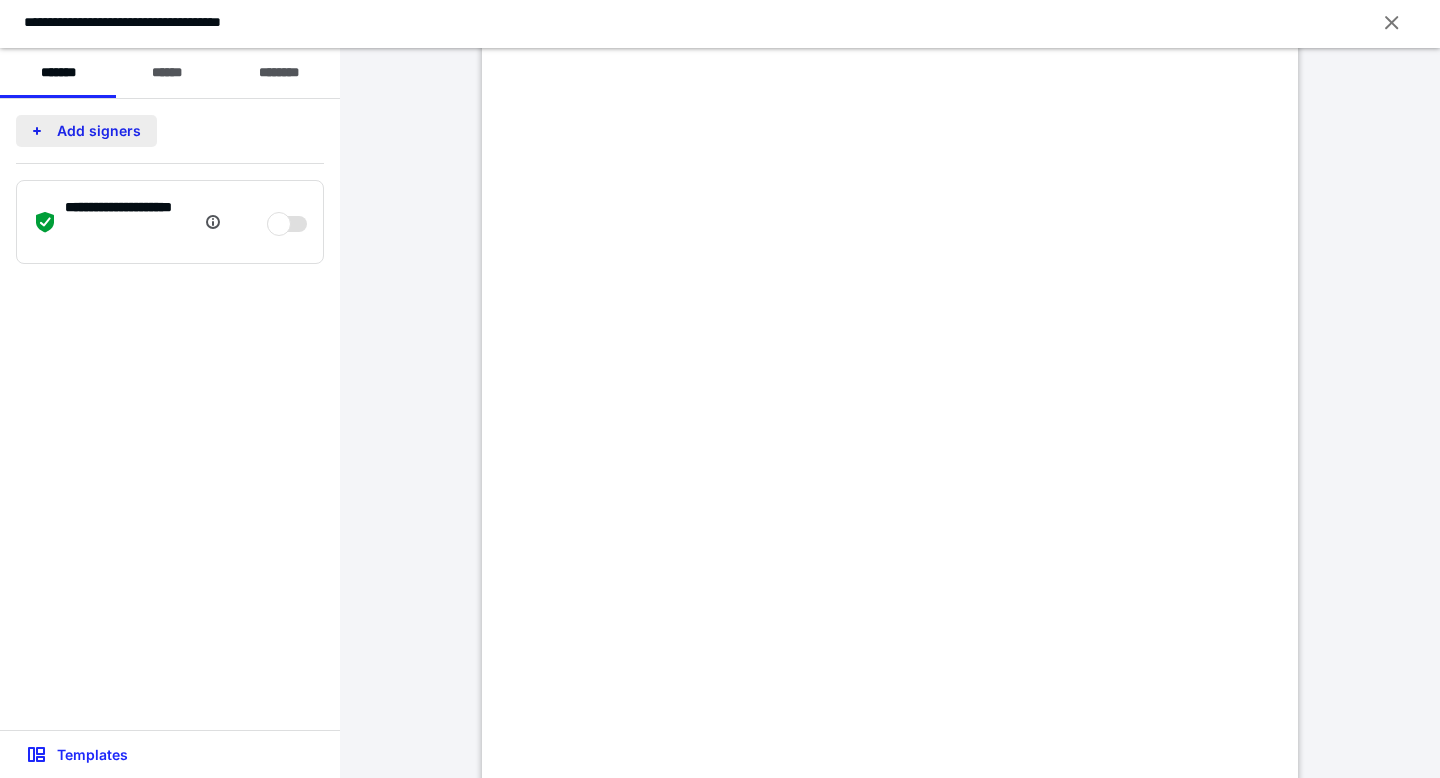 click on "Add signers" at bounding box center [86, 131] 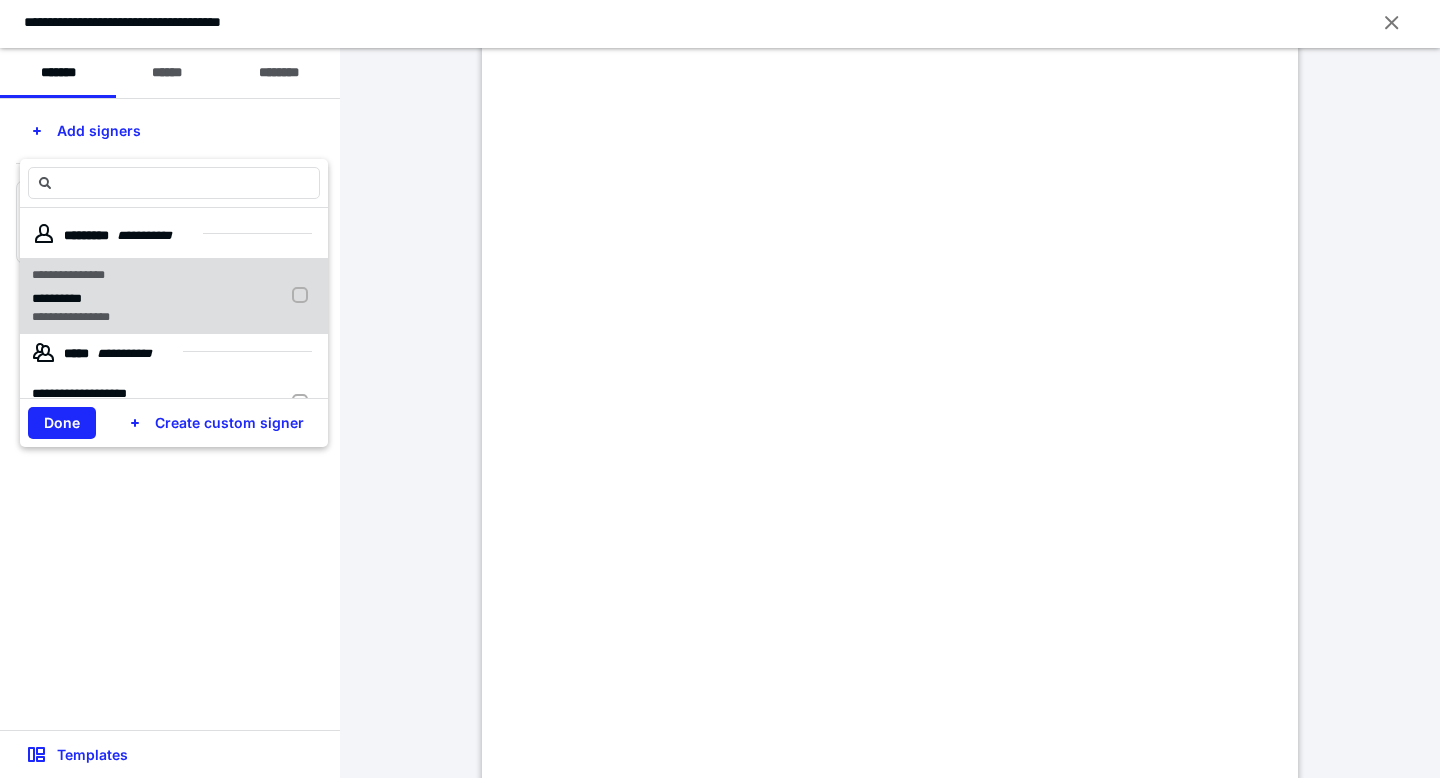 click on "**********" at bounding box center [102, 299] 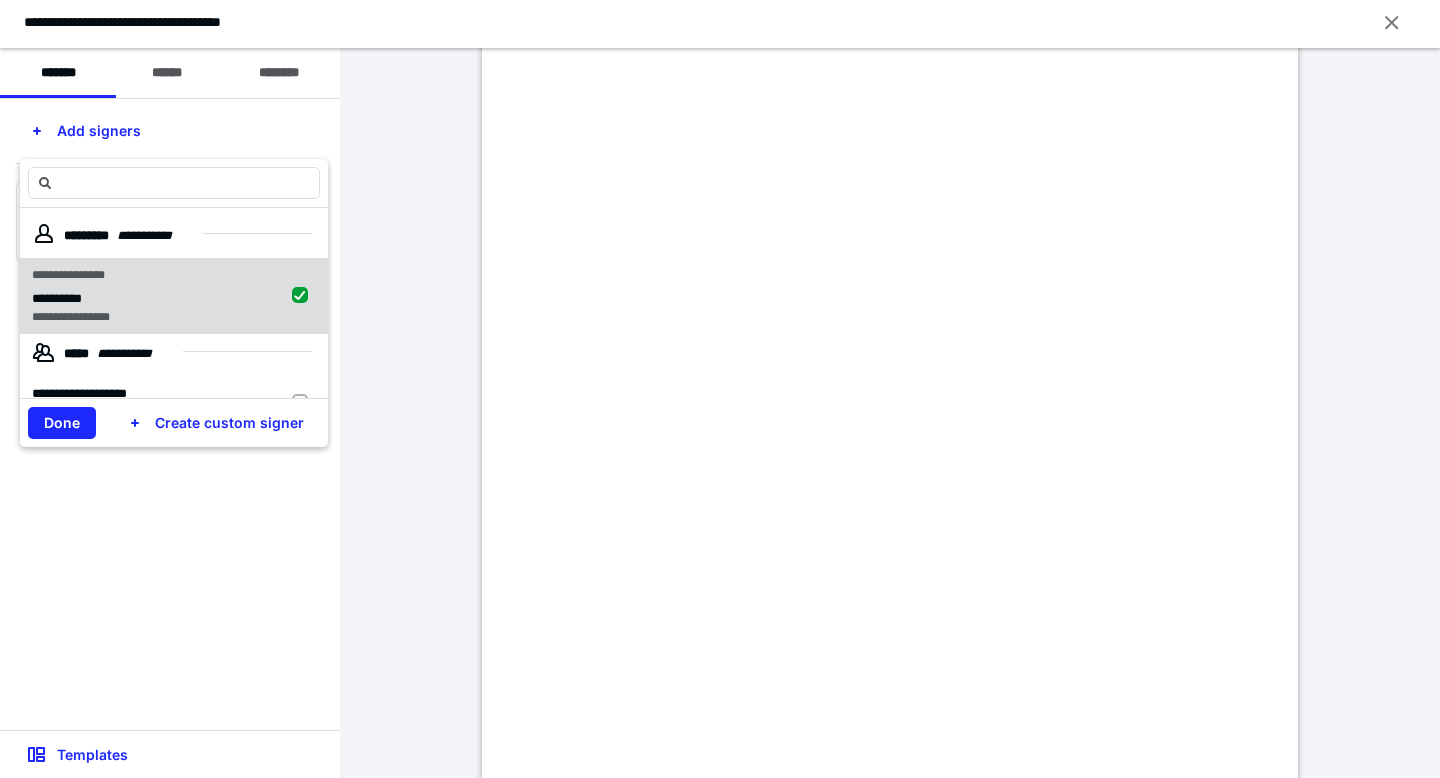 checkbox on "true" 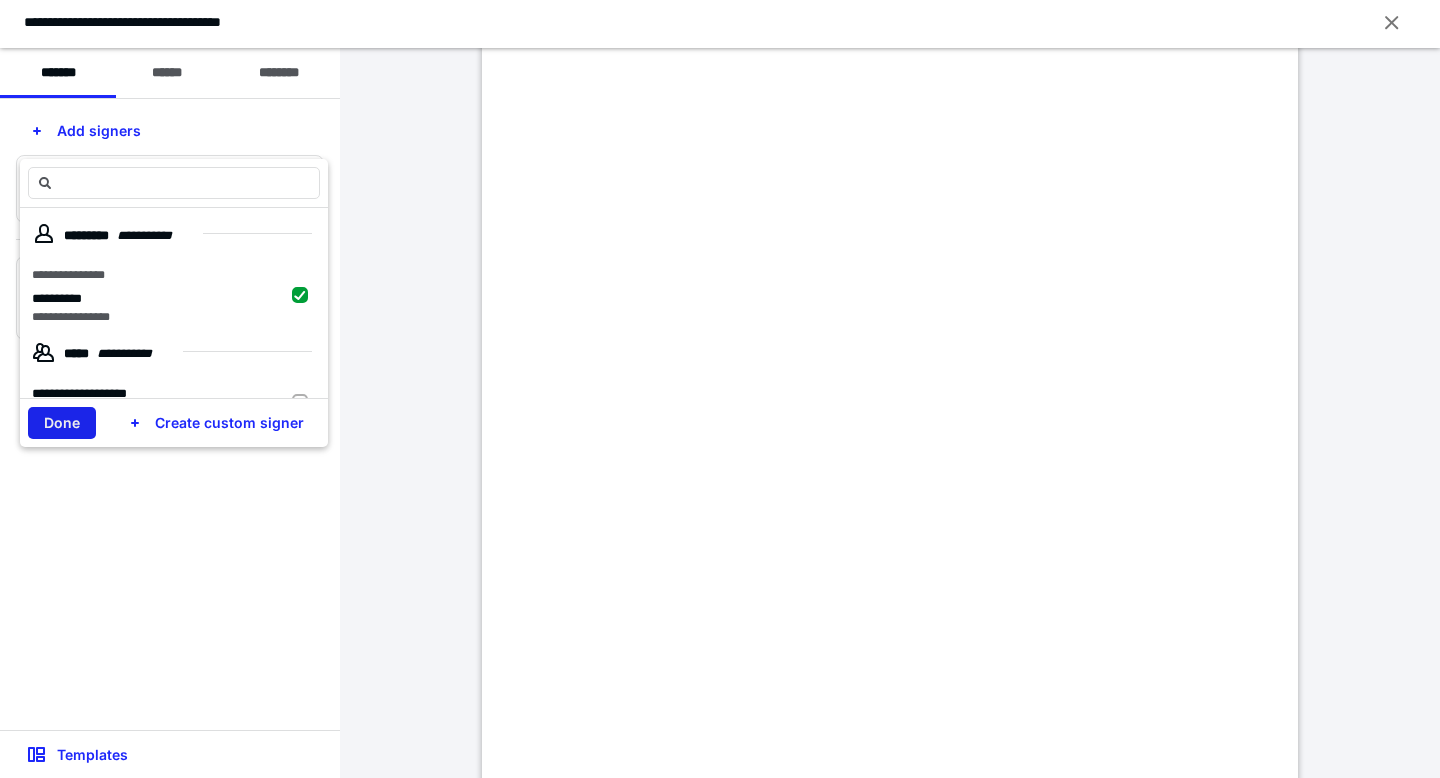 click on "Done" at bounding box center (62, 423) 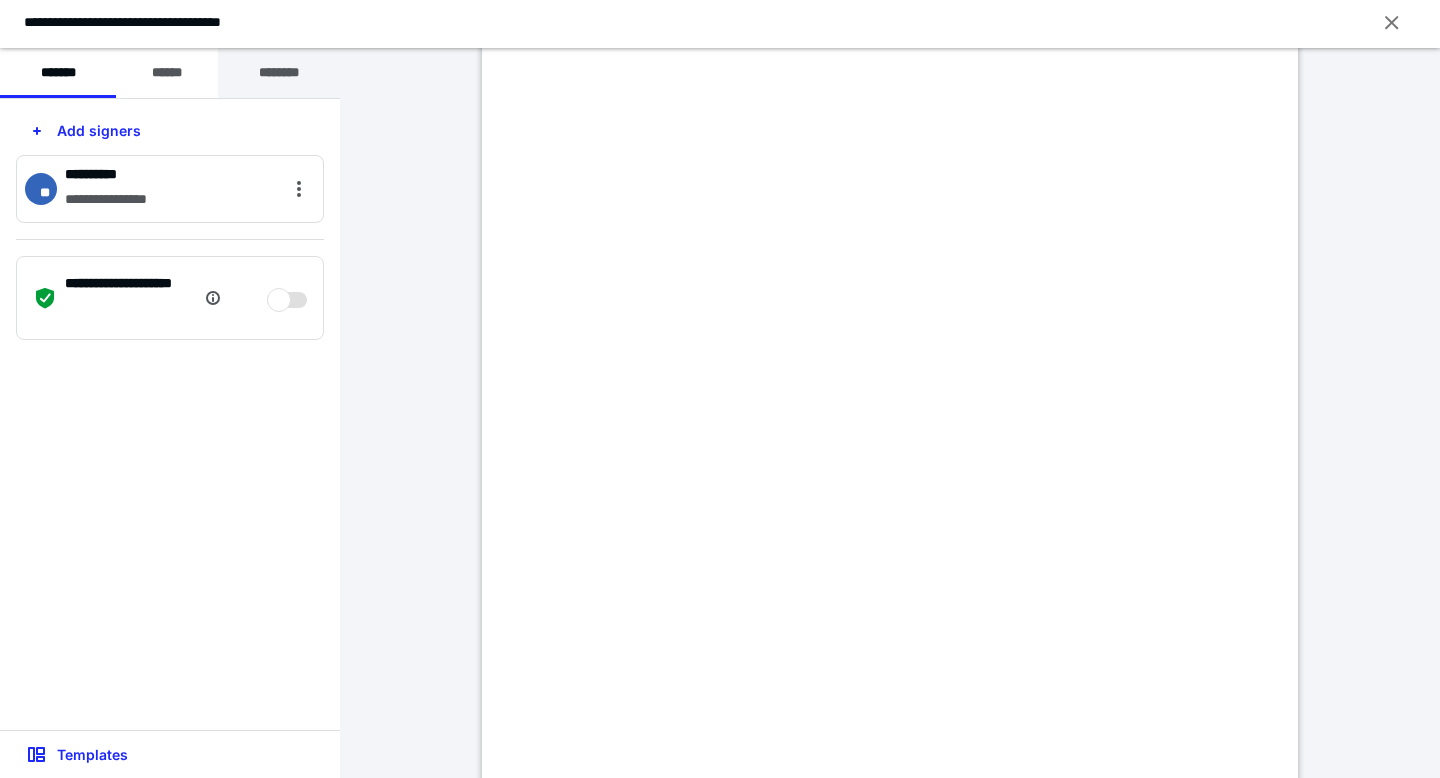 click on "********" at bounding box center [279, 73] 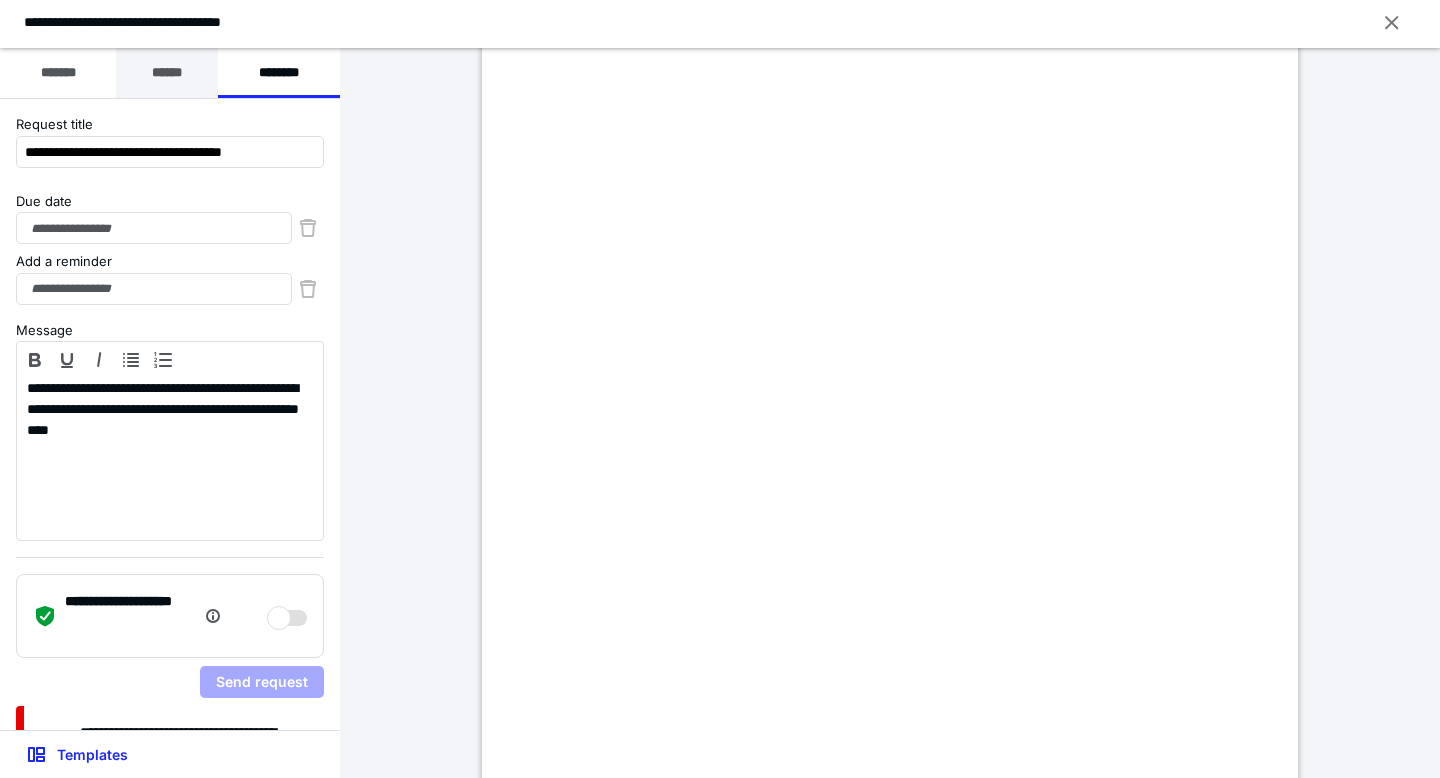 click on "******" at bounding box center [167, 73] 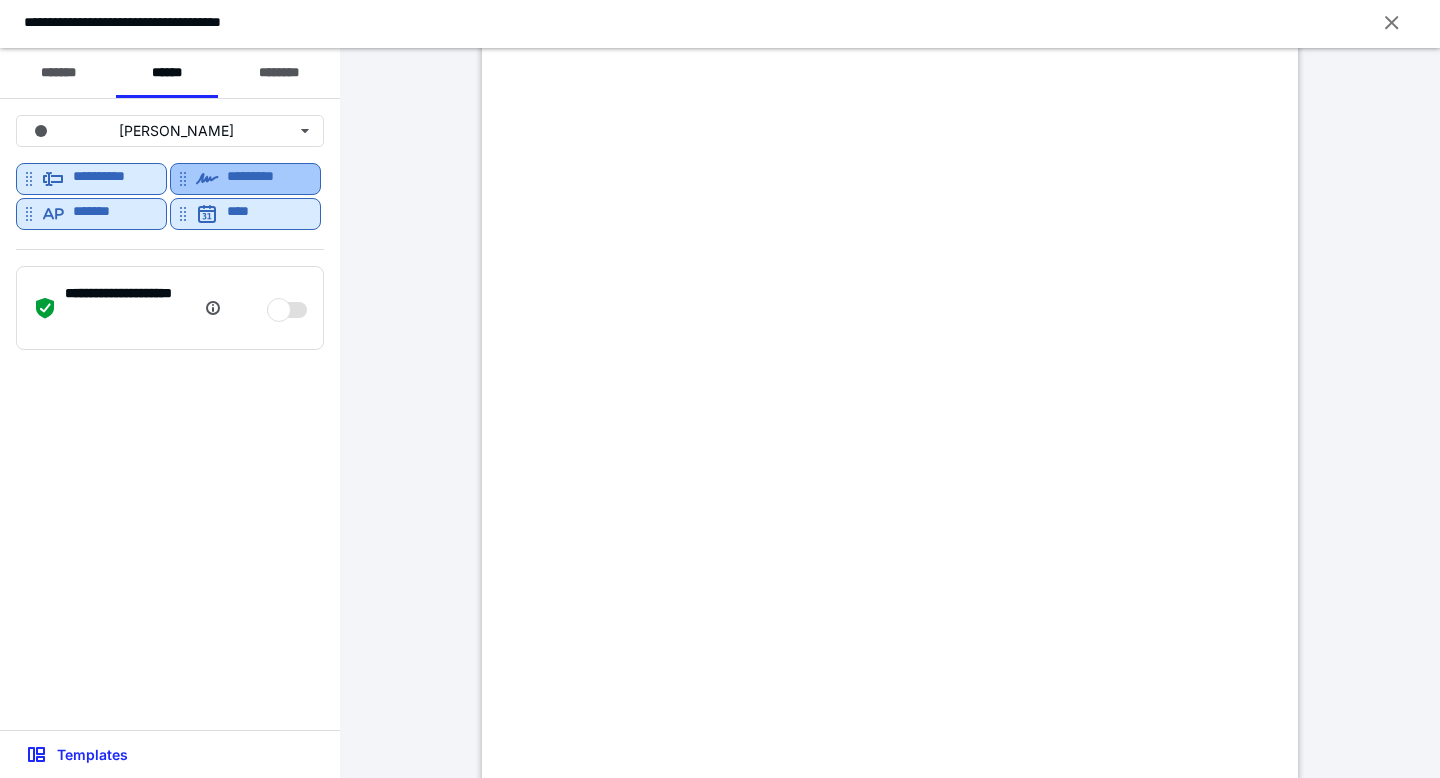 click on "*********" at bounding box center [245, 179] 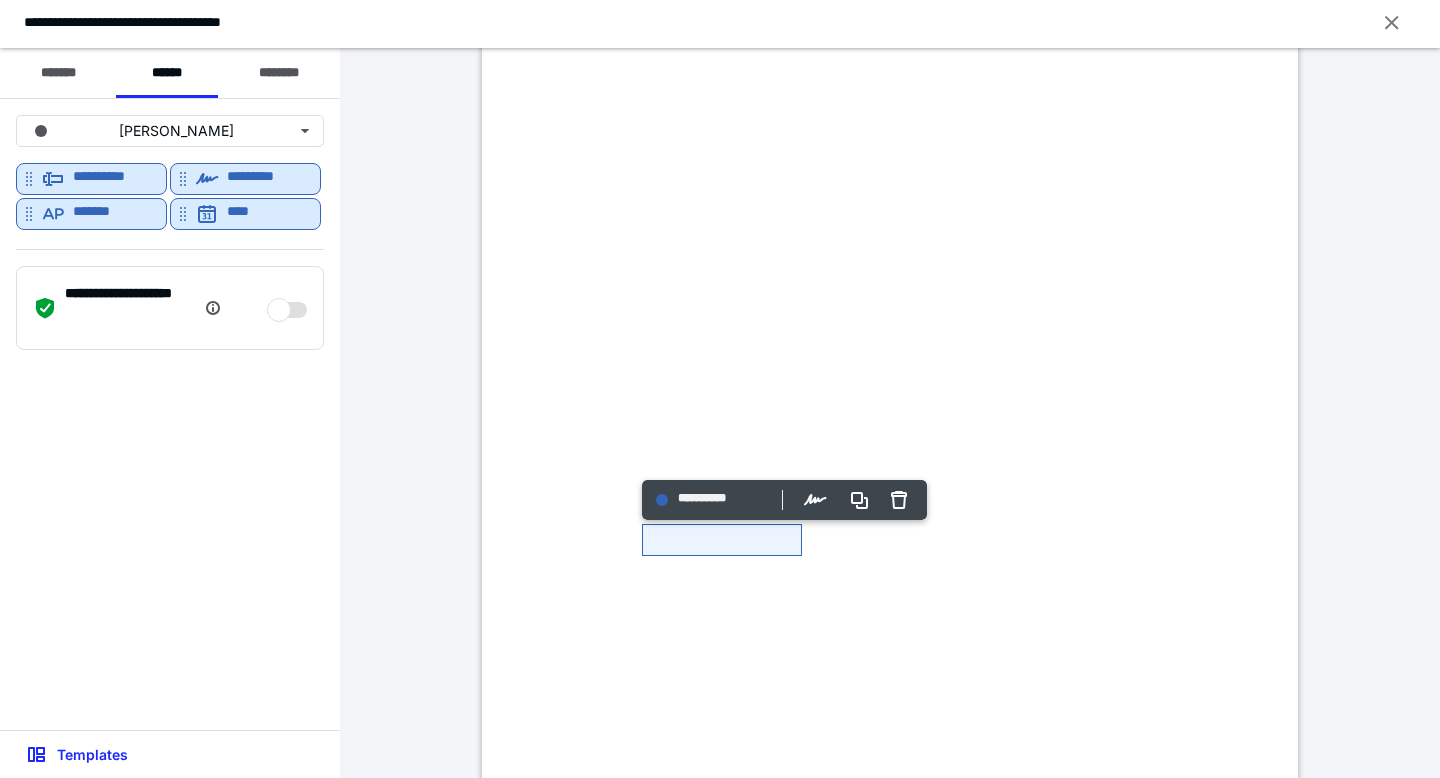 click at bounding box center (490, -95) 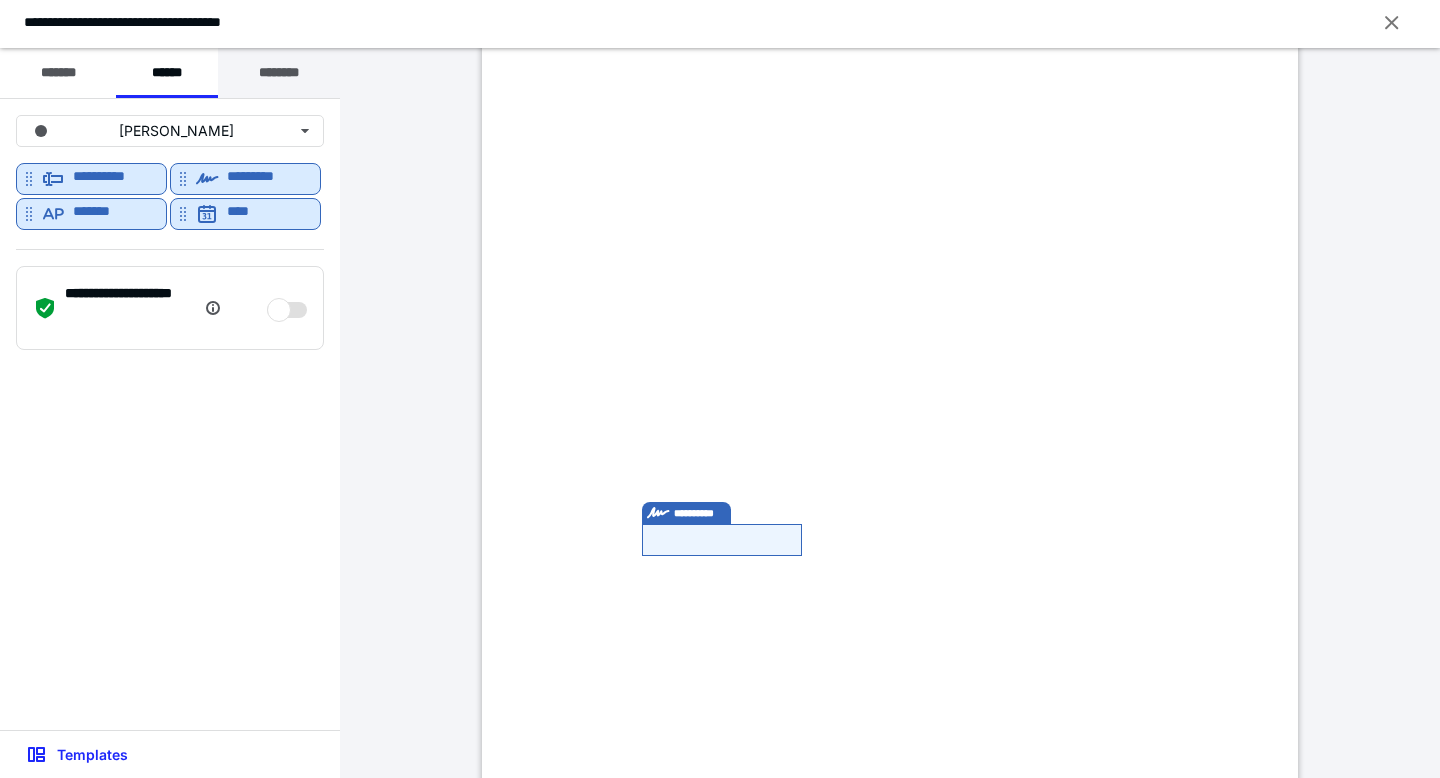 click on "********" at bounding box center (279, 73) 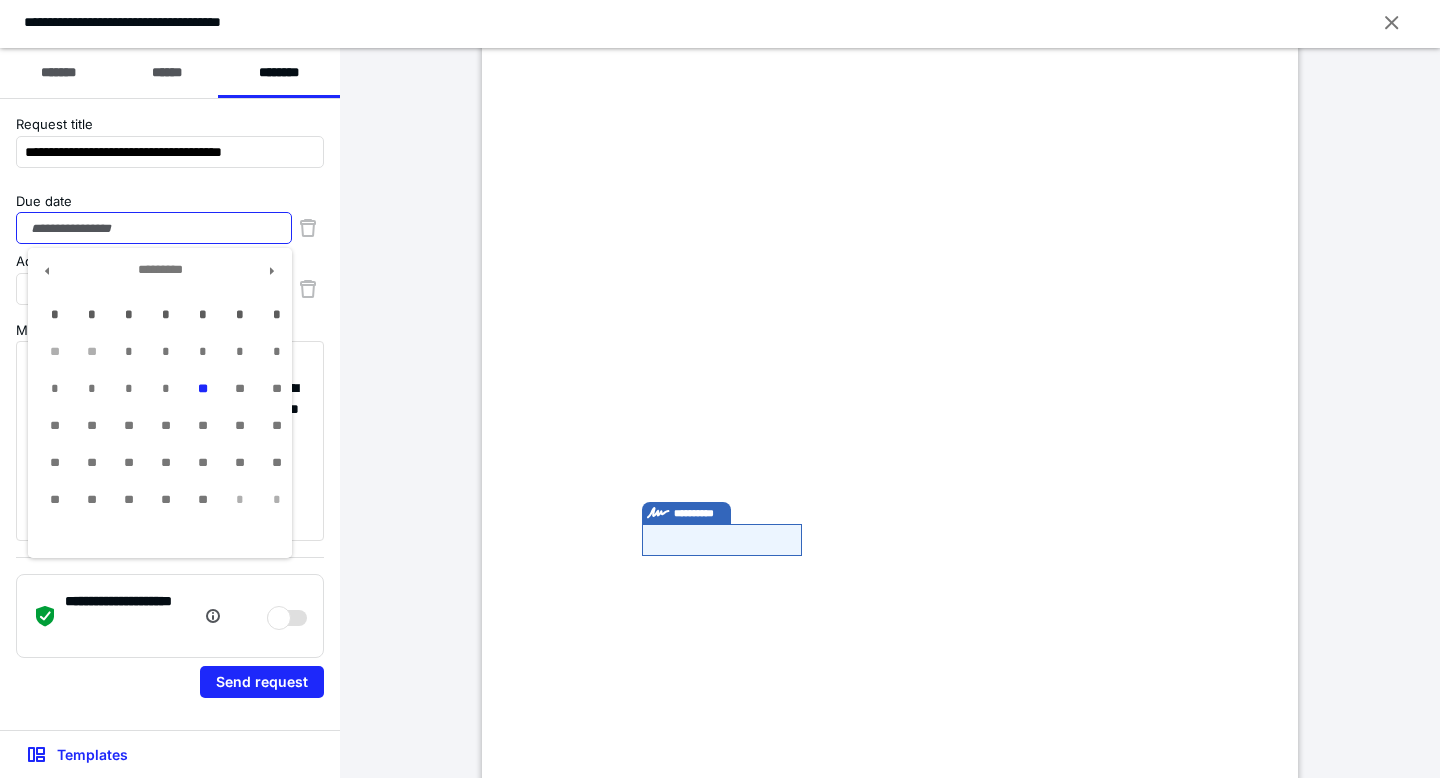 click on "Due date" at bounding box center [154, 228] 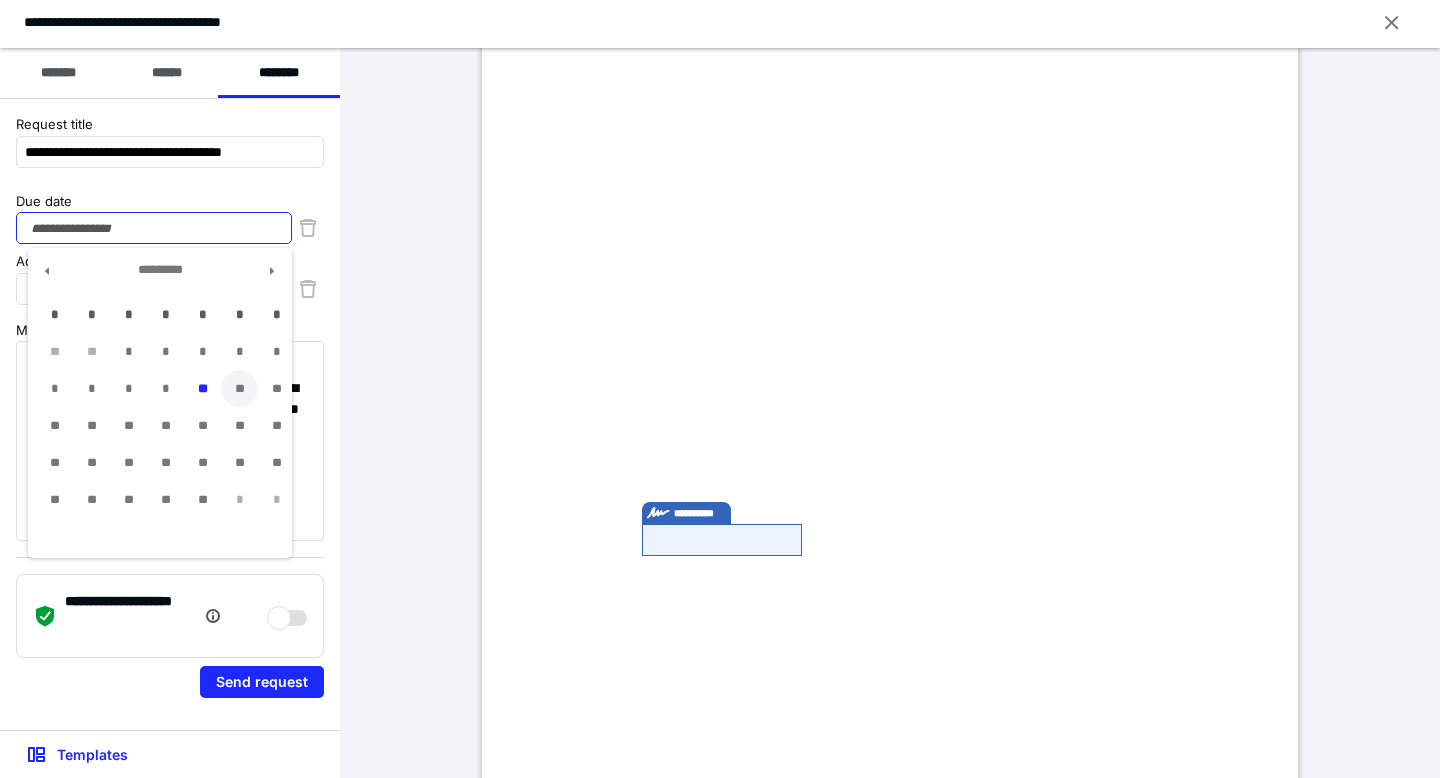 click on "**" at bounding box center [239, 388] 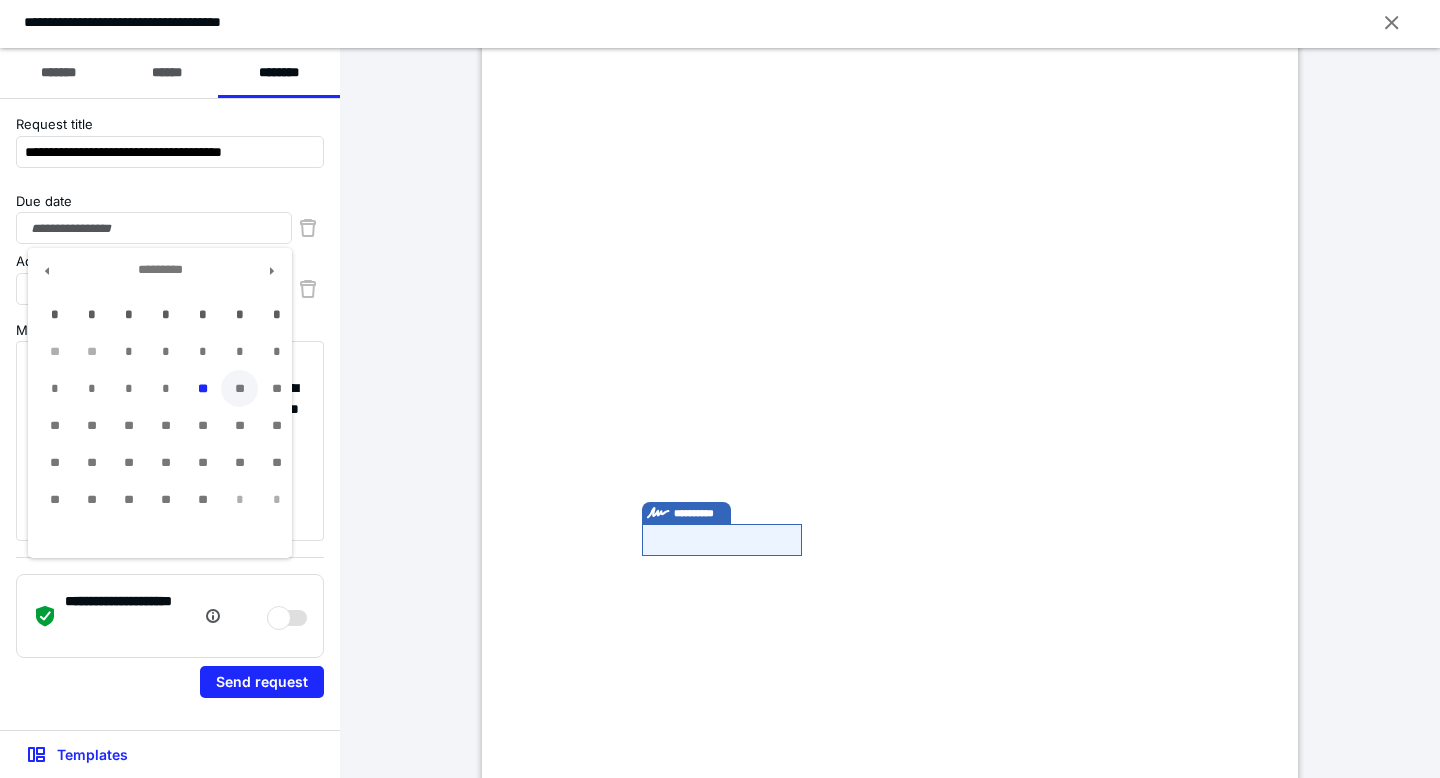 type on "**********" 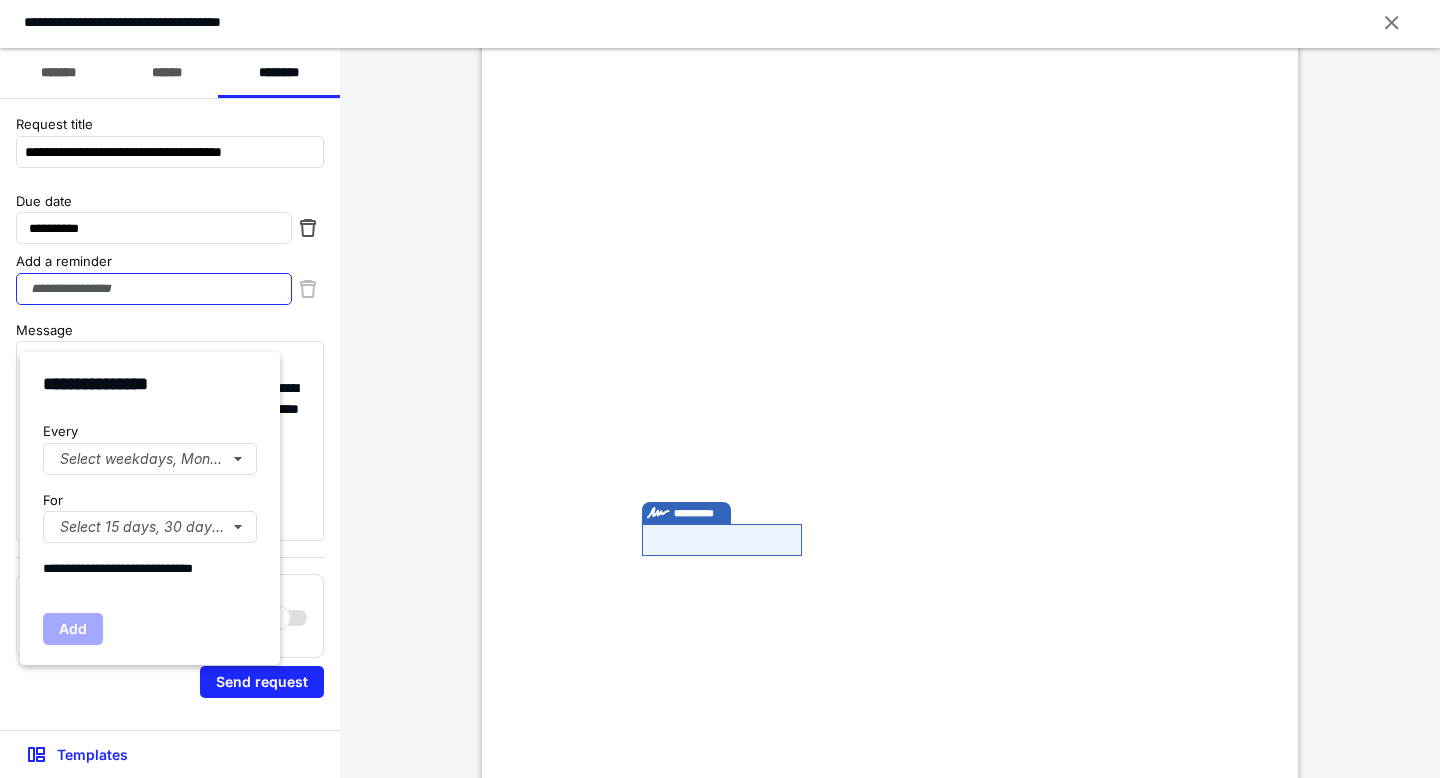 click on "Add a reminder" at bounding box center [154, 289] 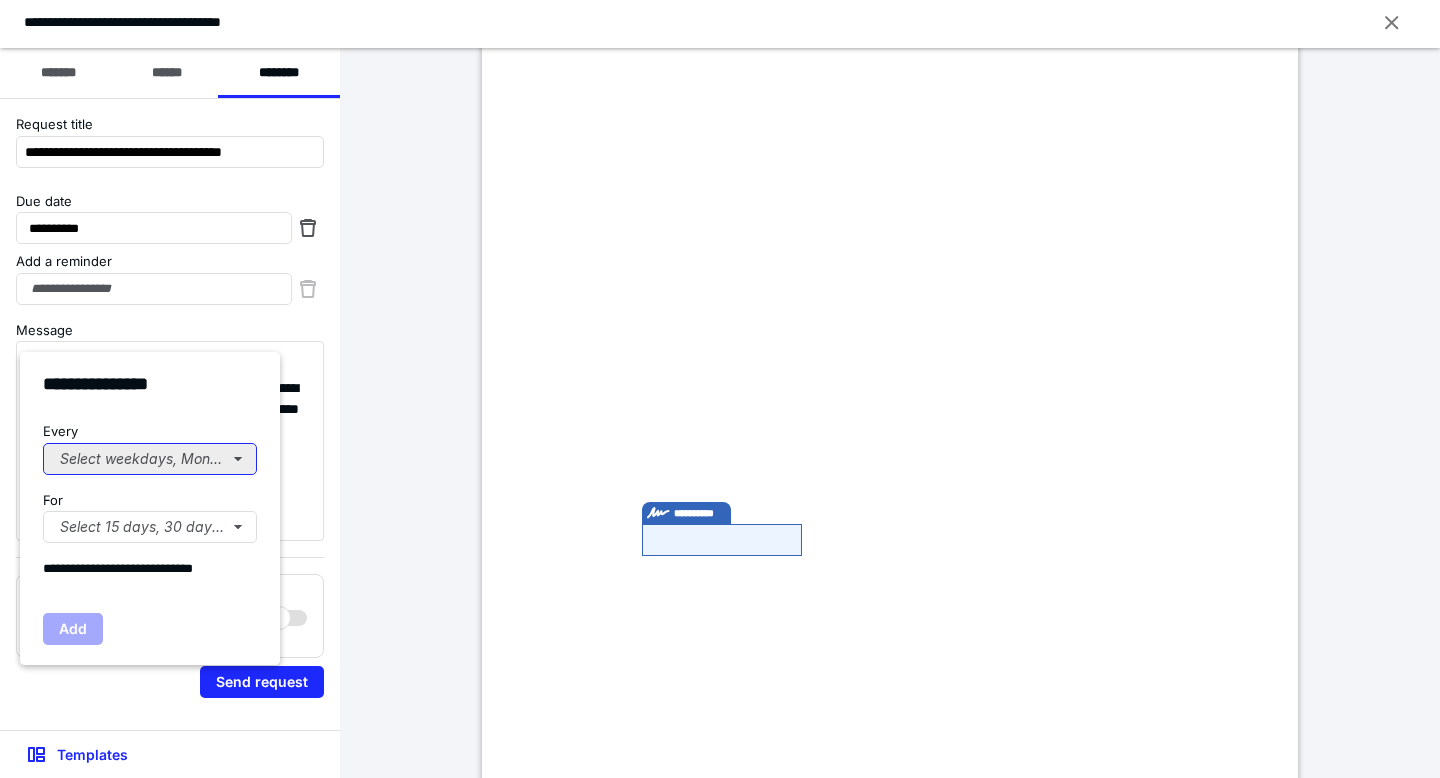 click on "Select weekdays, Mondays, or Tues..." at bounding box center [150, 459] 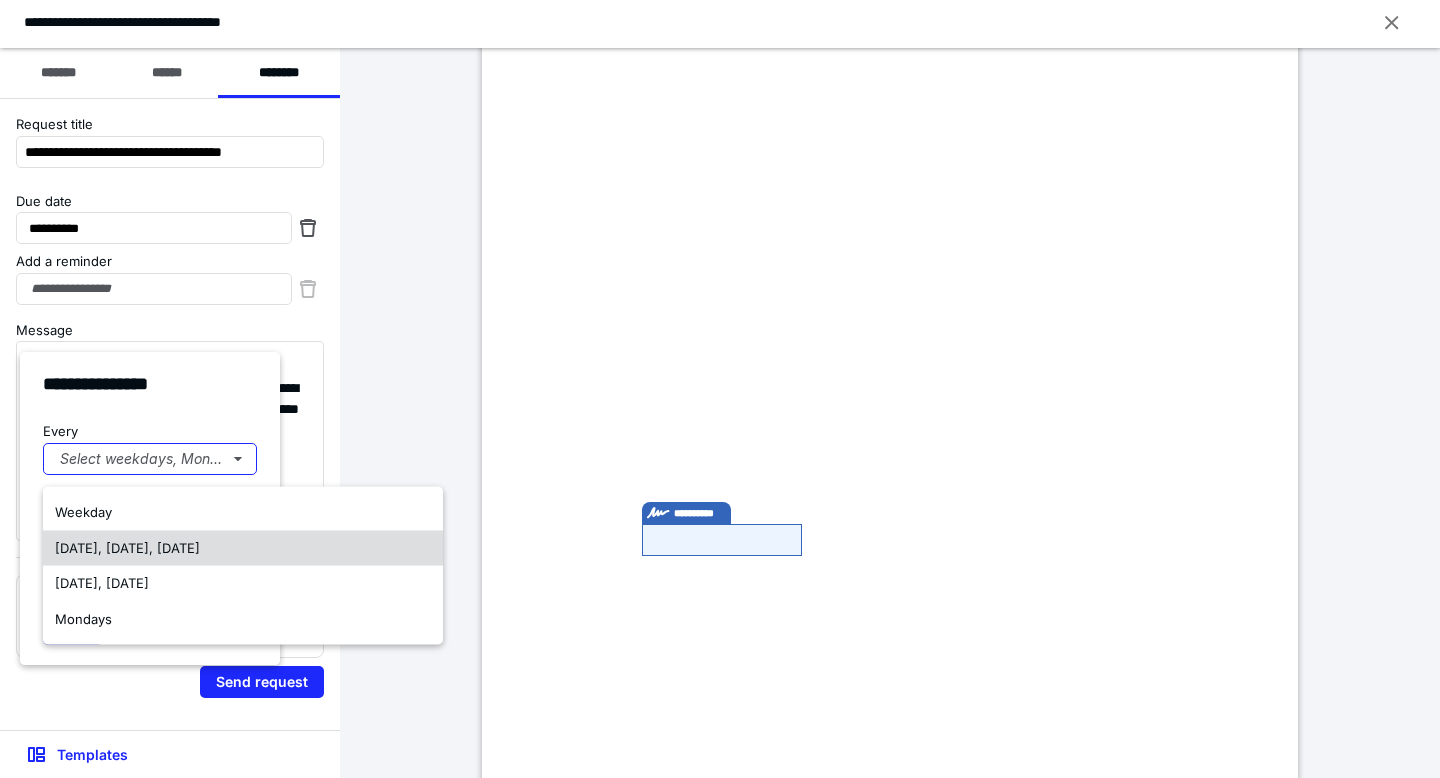 click on "Monday, Wednesday, Friday" at bounding box center [127, 548] 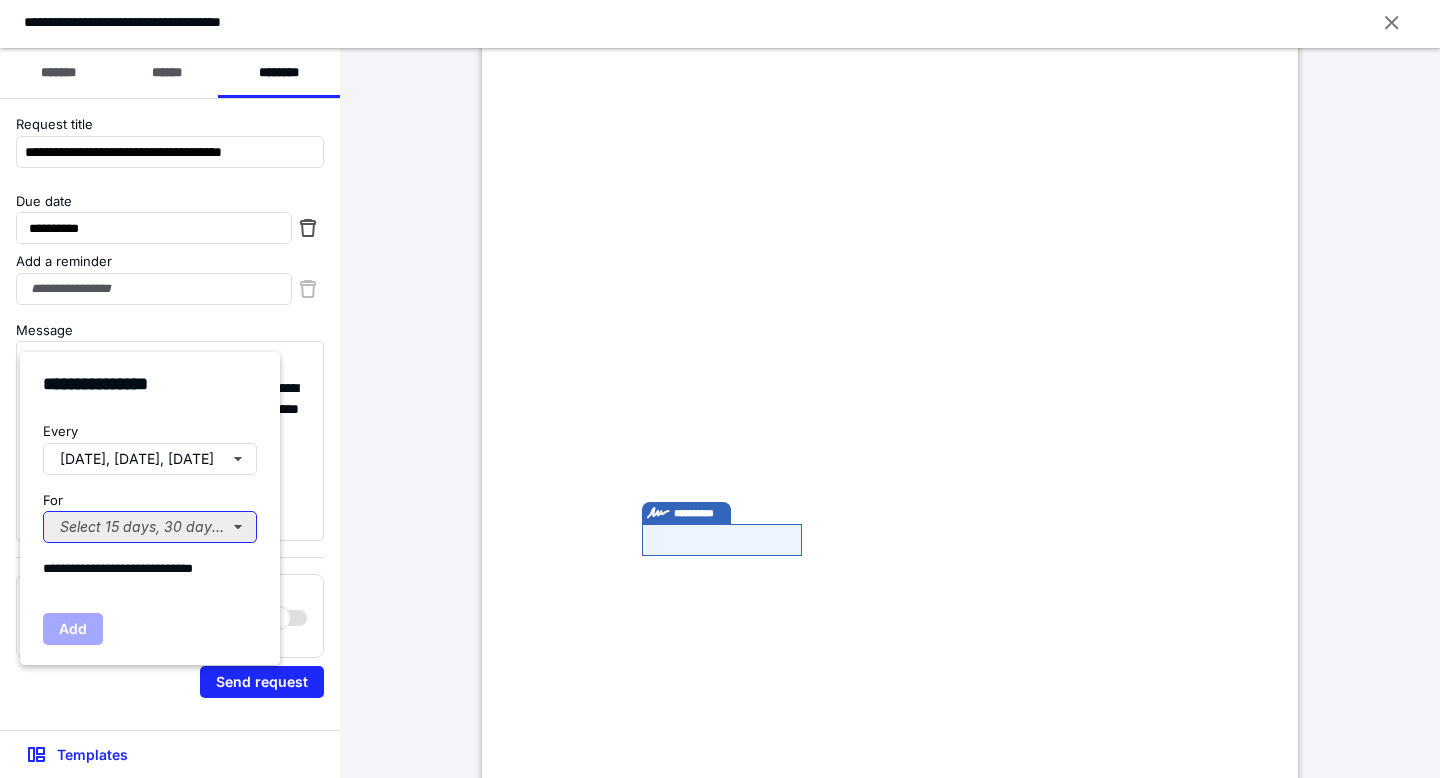 click on "Select 15 days, 30 days, or 45 days..." at bounding box center (150, 527) 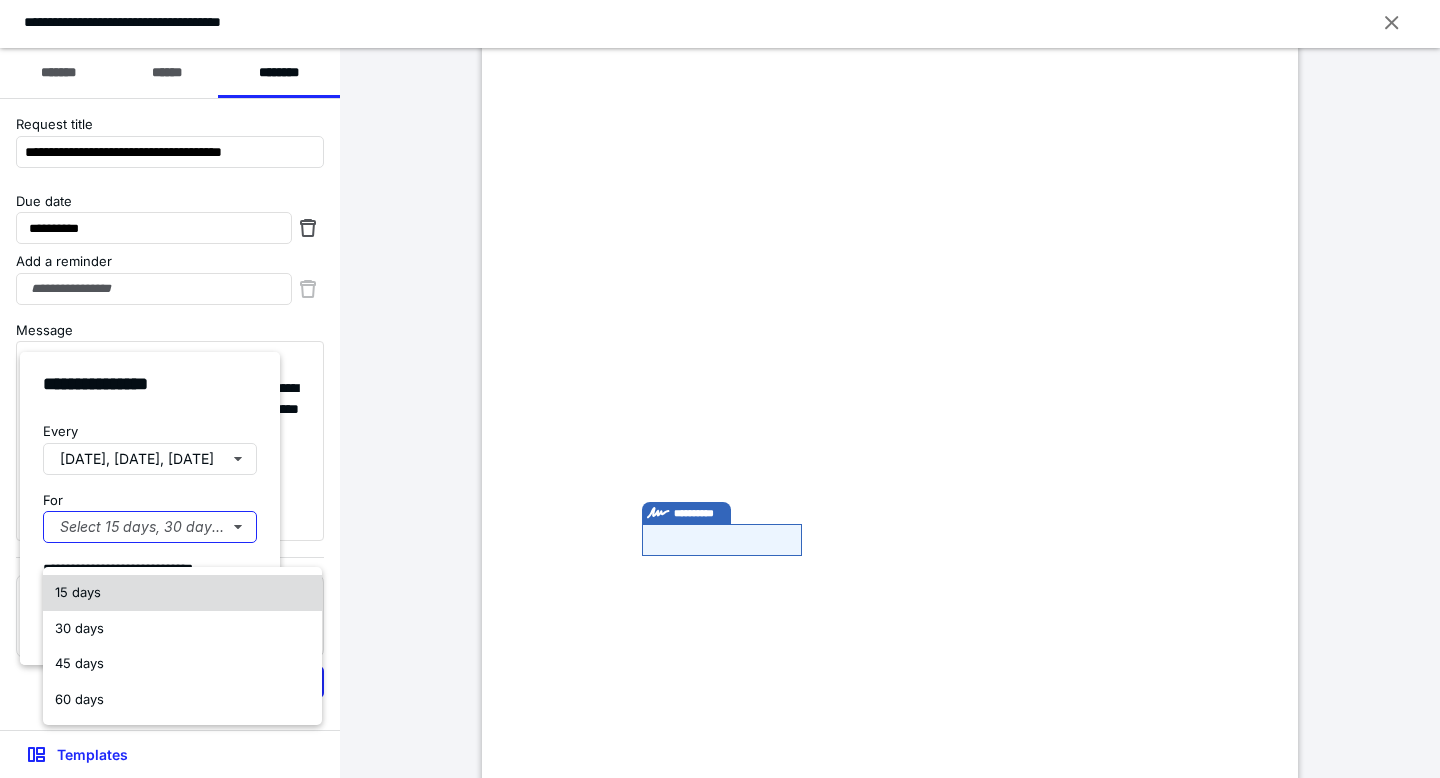 click on "15 days" at bounding box center (182, 593) 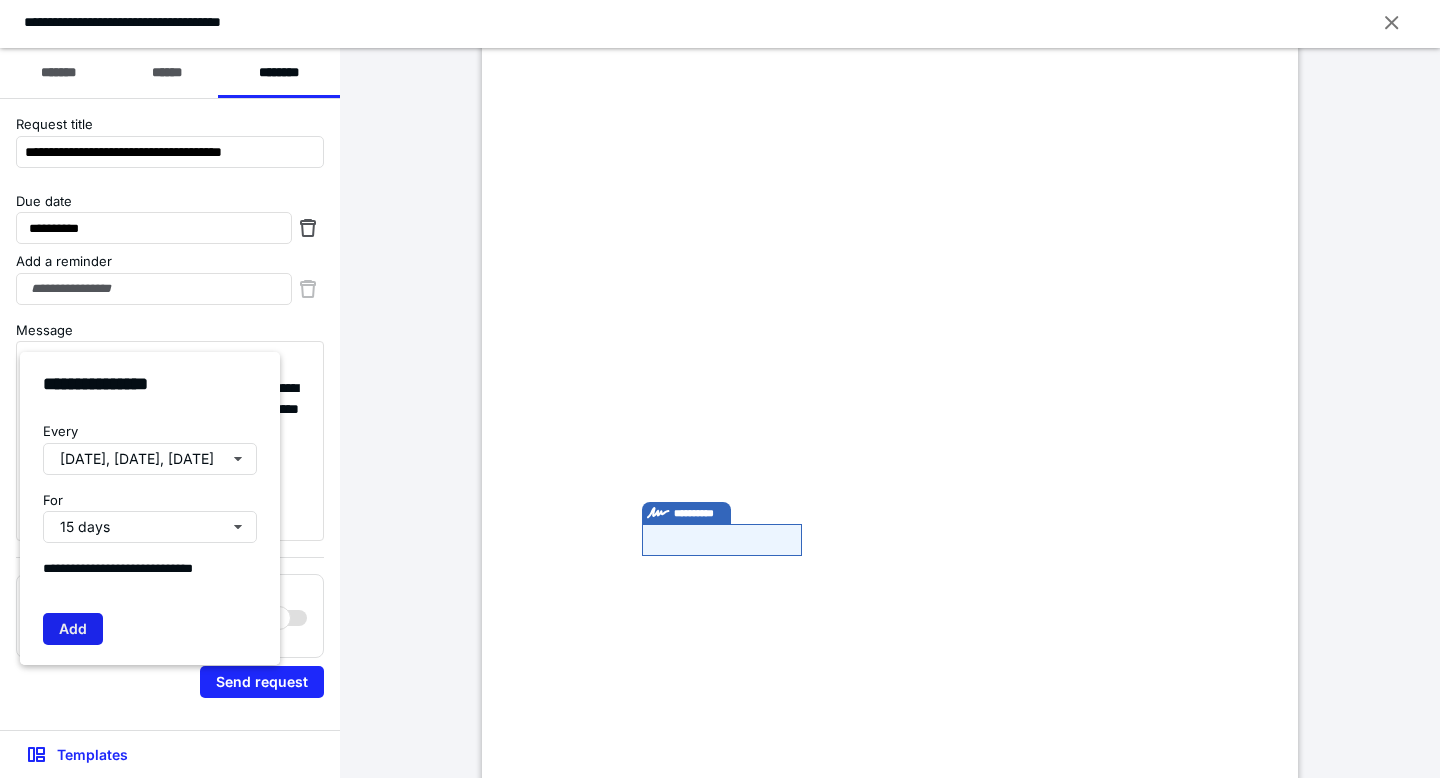 click on "Add" at bounding box center (73, 629) 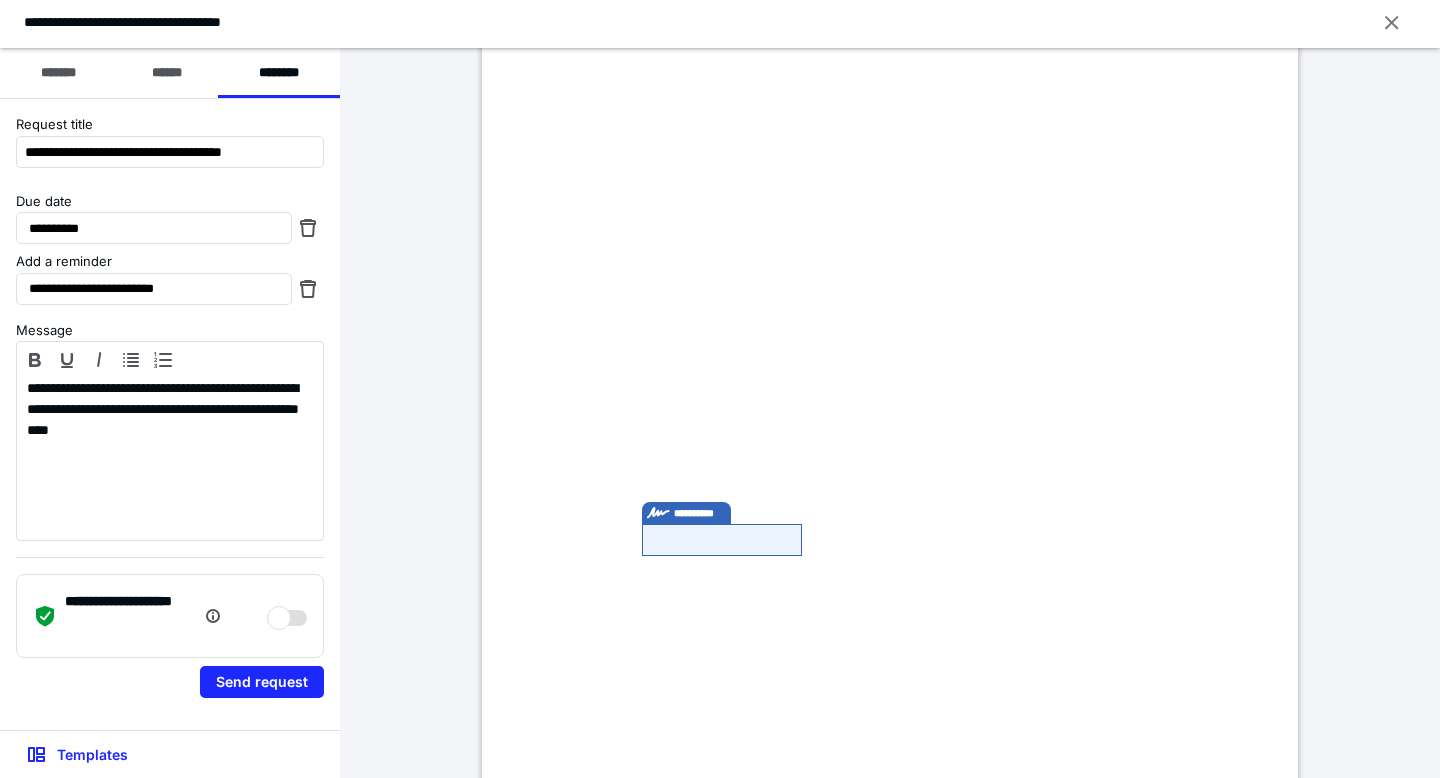 scroll, scrollTop: 74, scrollLeft: 0, axis: vertical 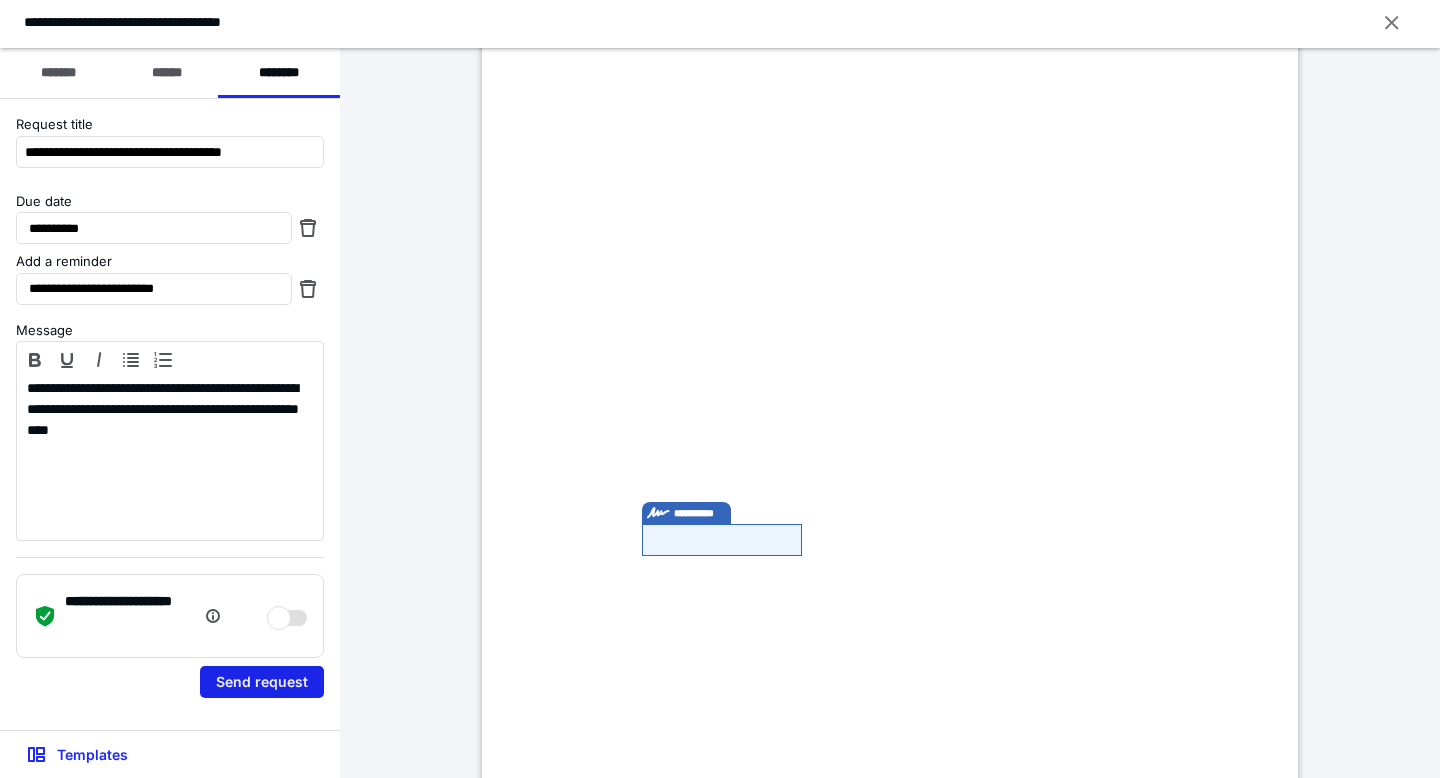 click on "Send request" at bounding box center [262, 682] 